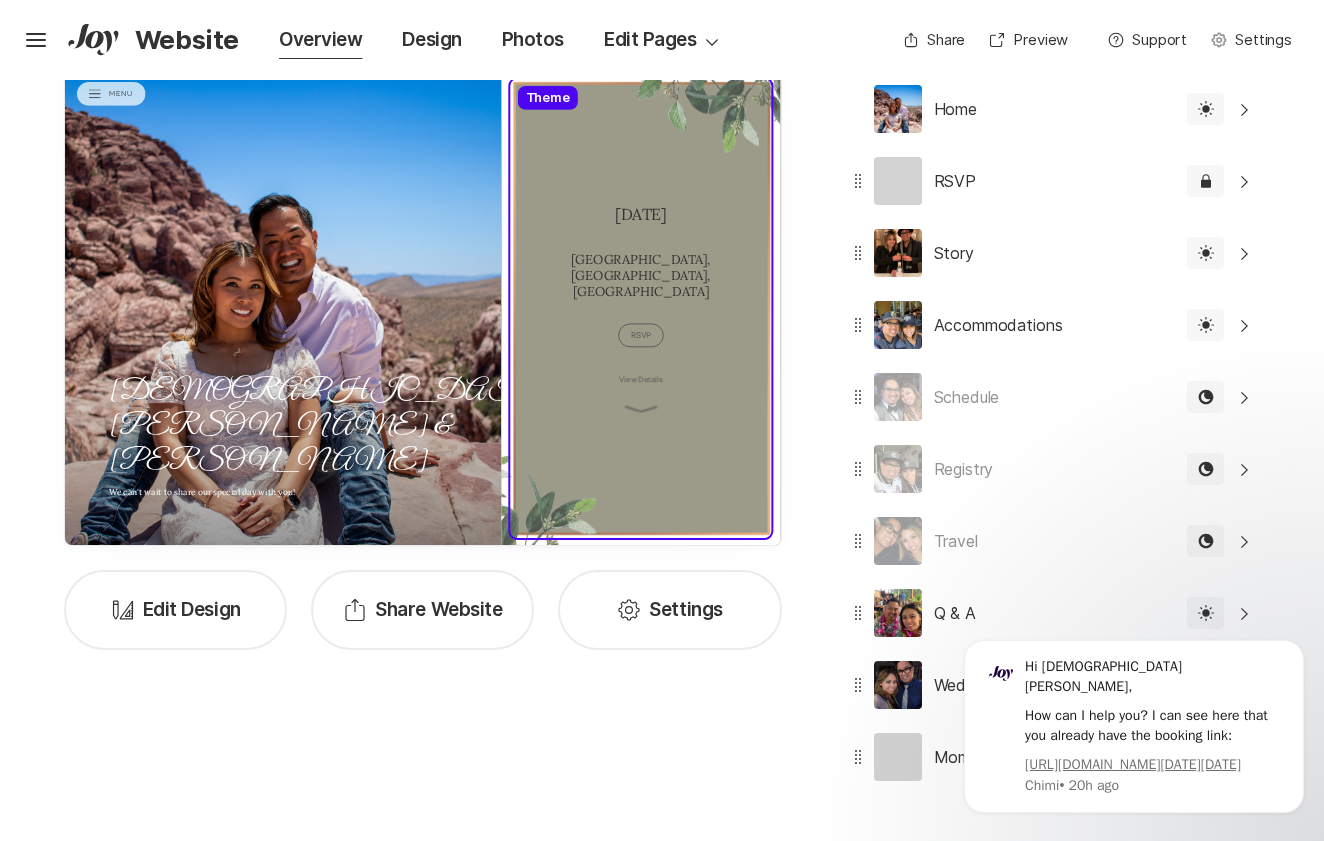 scroll, scrollTop: 0, scrollLeft: 0, axis: both 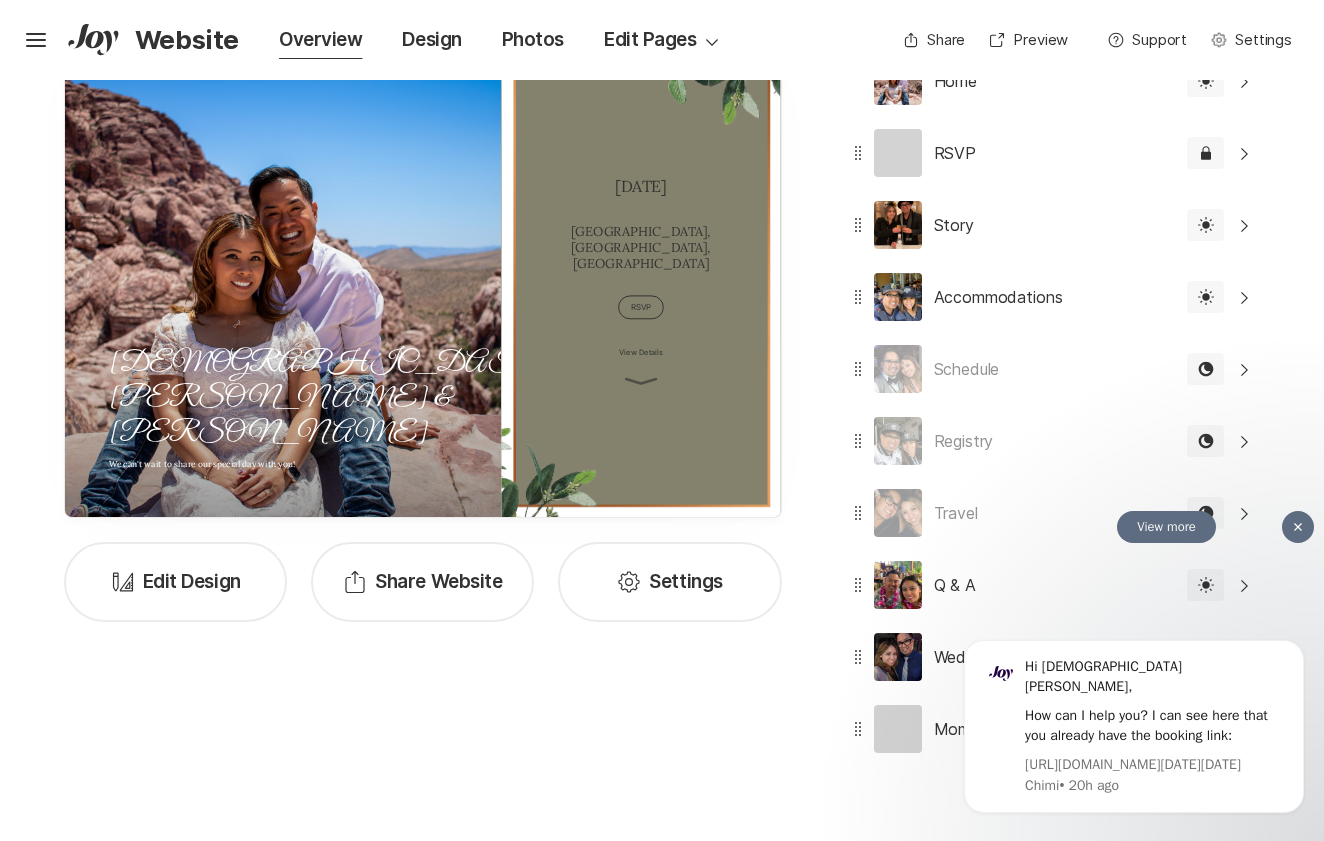 click on "[URL][DOMAIN_NAME][DATE][DATE]" at bounding box center [1133, 764] 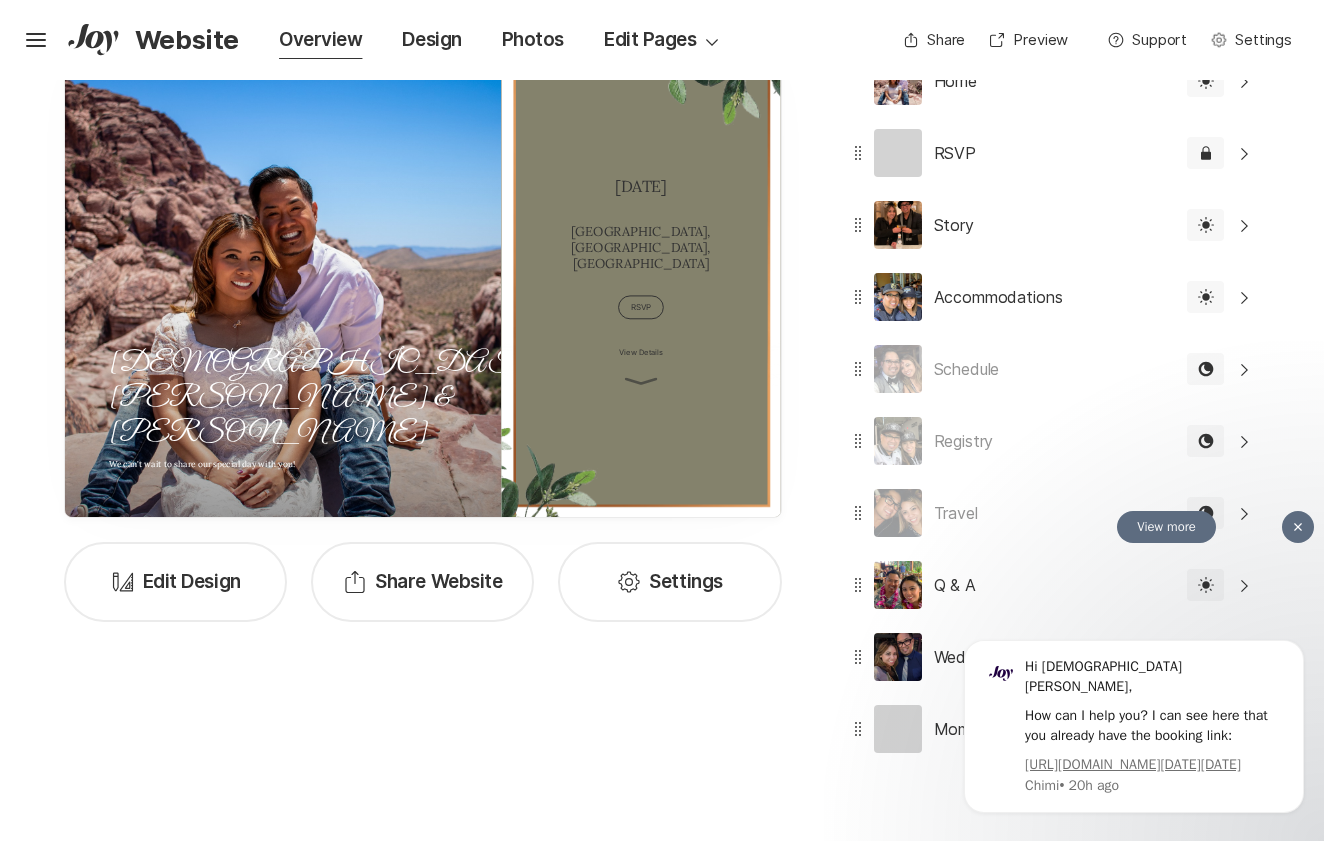 click on "View more" at bounding box center (1166, 527) 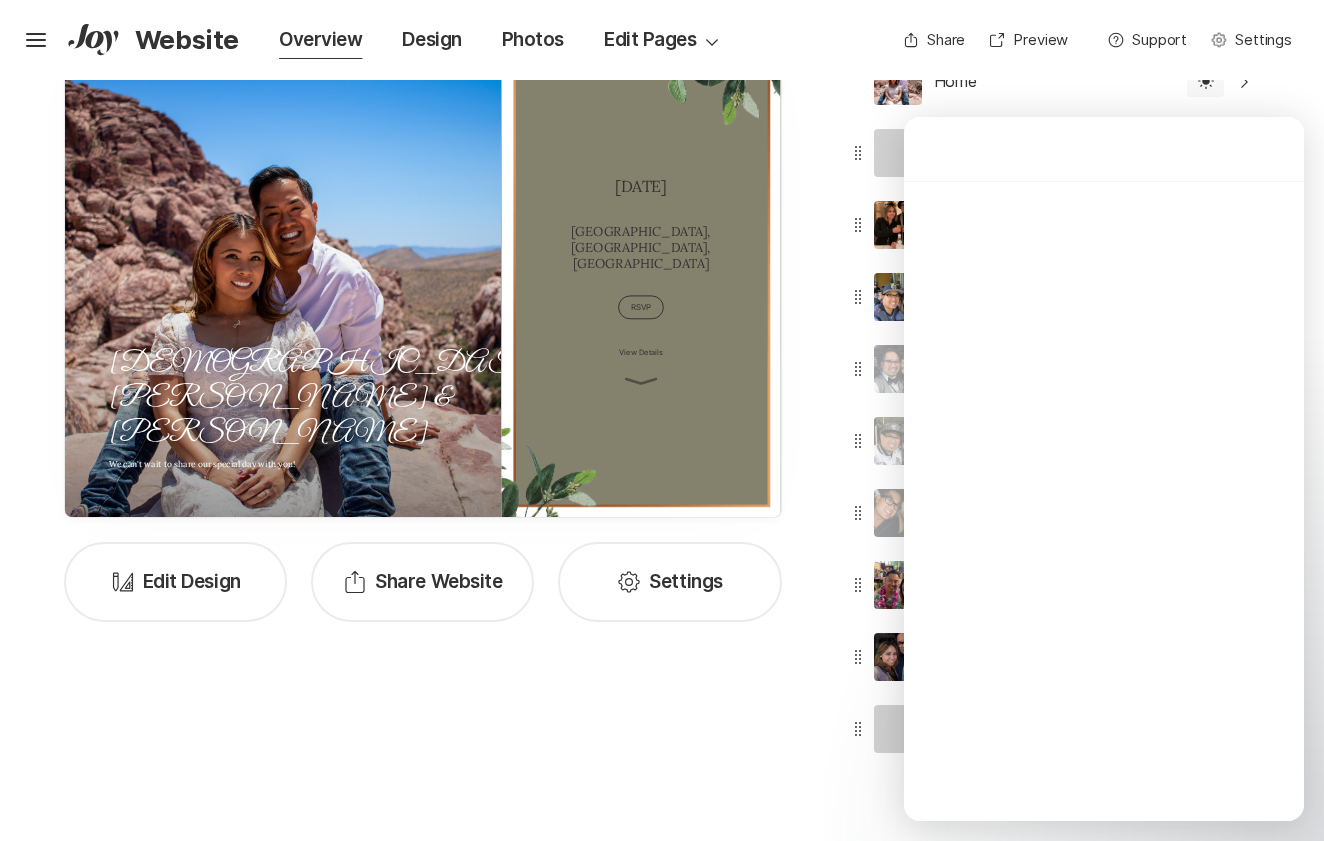 scroll, scrollTop: 315, scrollLeft: 0, axis: vertical 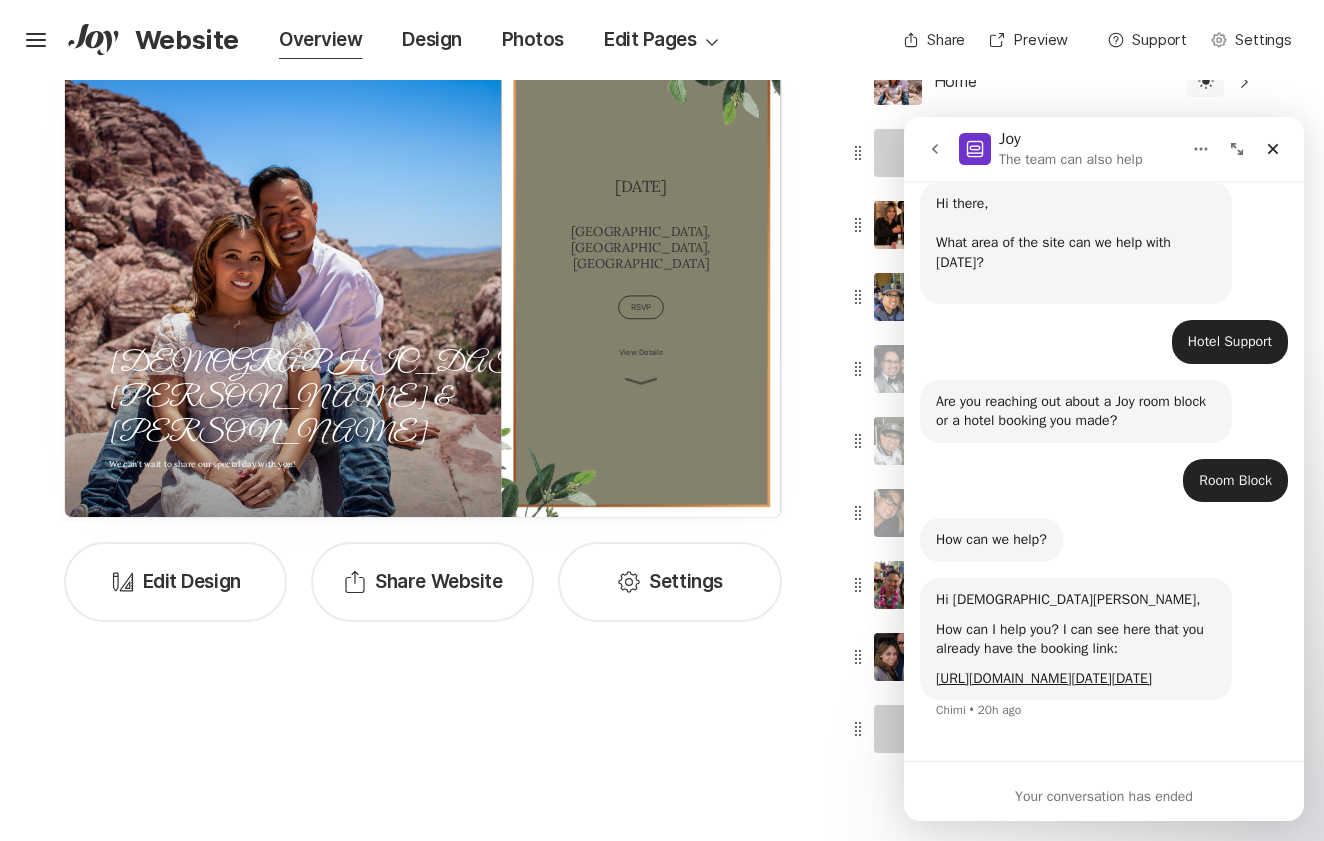 click on "Hi [DEMOGRAPHIC_DATA][PERSON_NAME],   How can I help you? I can see here that you already have the booking link:   [URL][DOMAIN_NAME][DATE][DATE] Chimi    •   20h ago" at bounding box center (1104, 661) 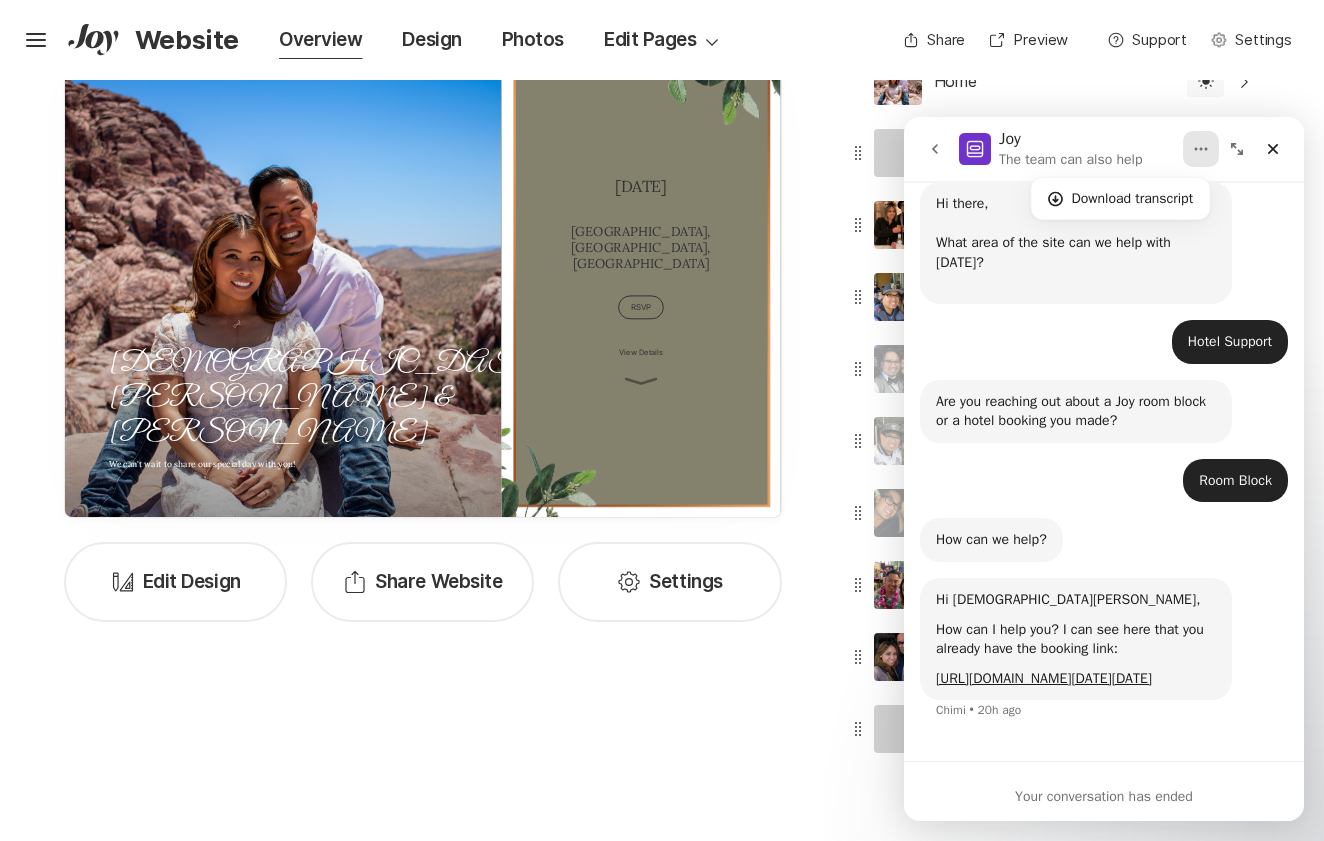 click on "Hotel Support  [DEMOGRAPHIC_DATA]    •   23h ago" at bounding box center [1104, 350] 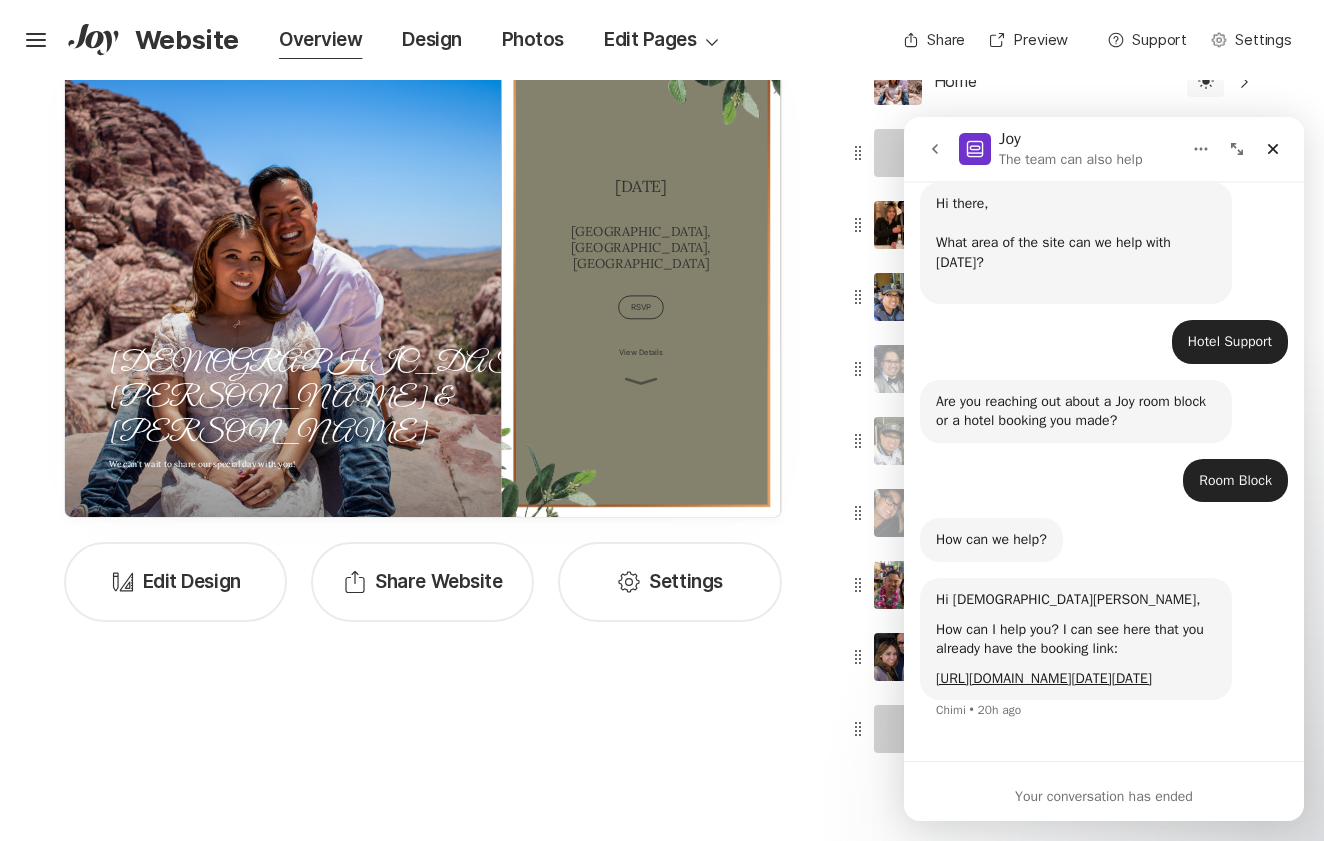 click 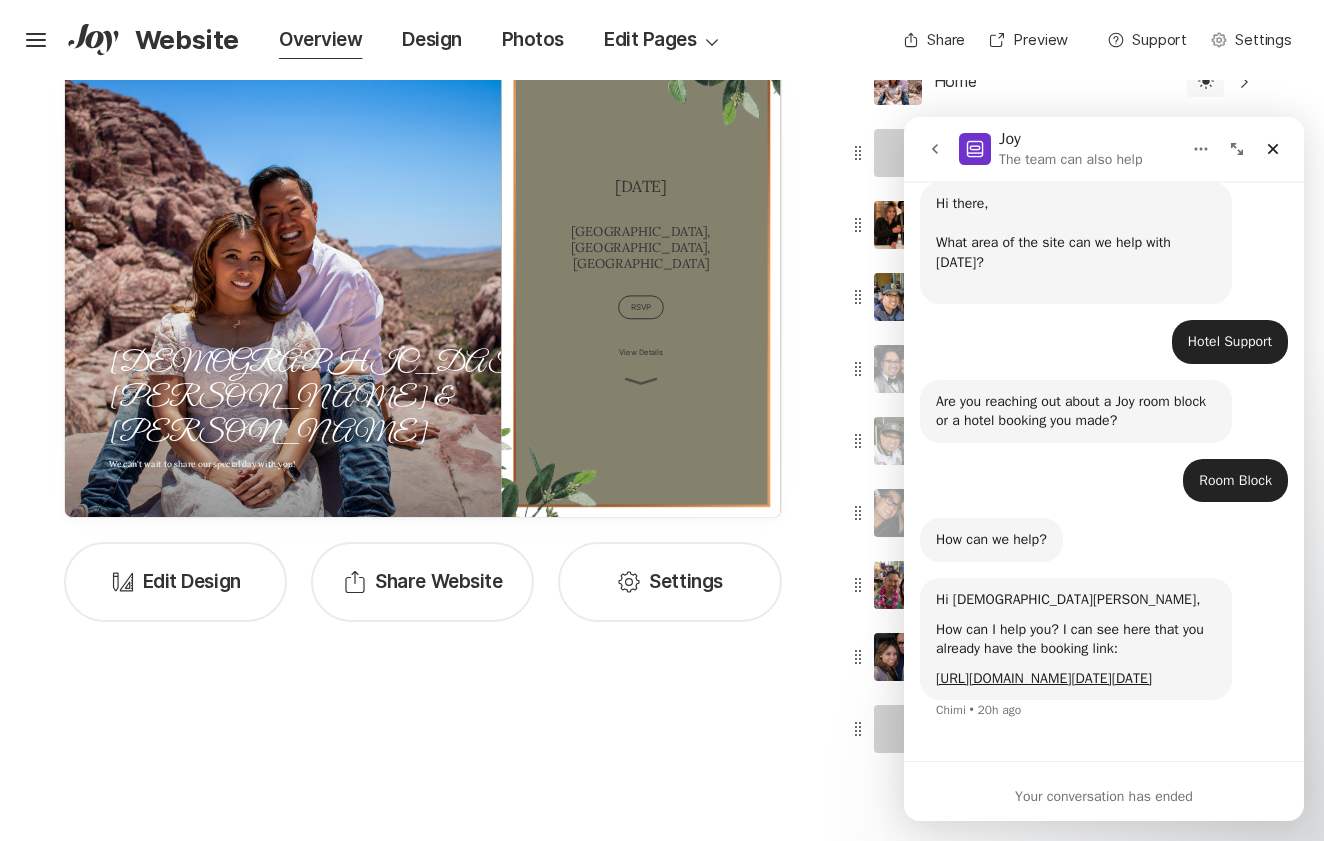 scroll, scrollTop: 0, scrollLeft: 0, axis: both 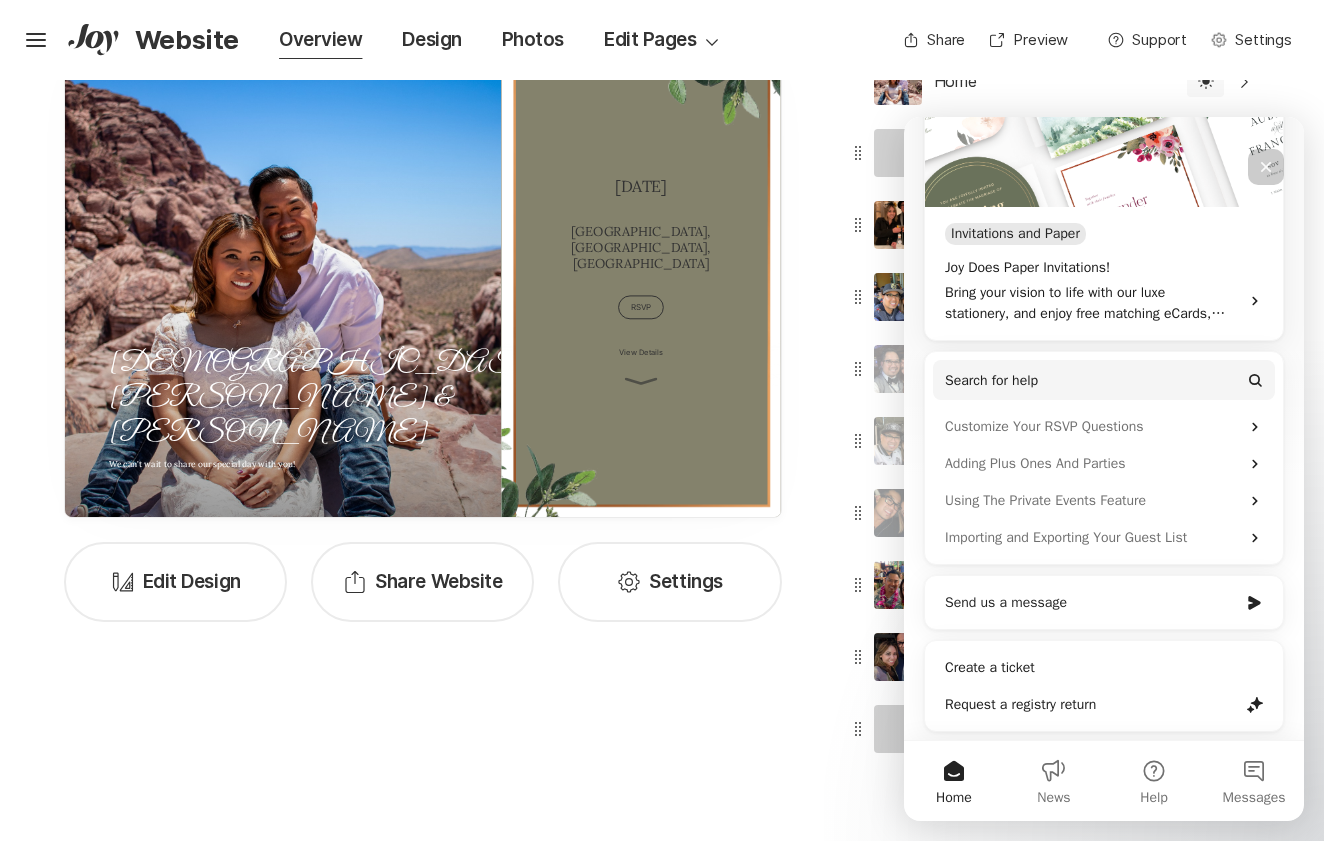 click on "Send us a message" at bounding box center (1091, 602) 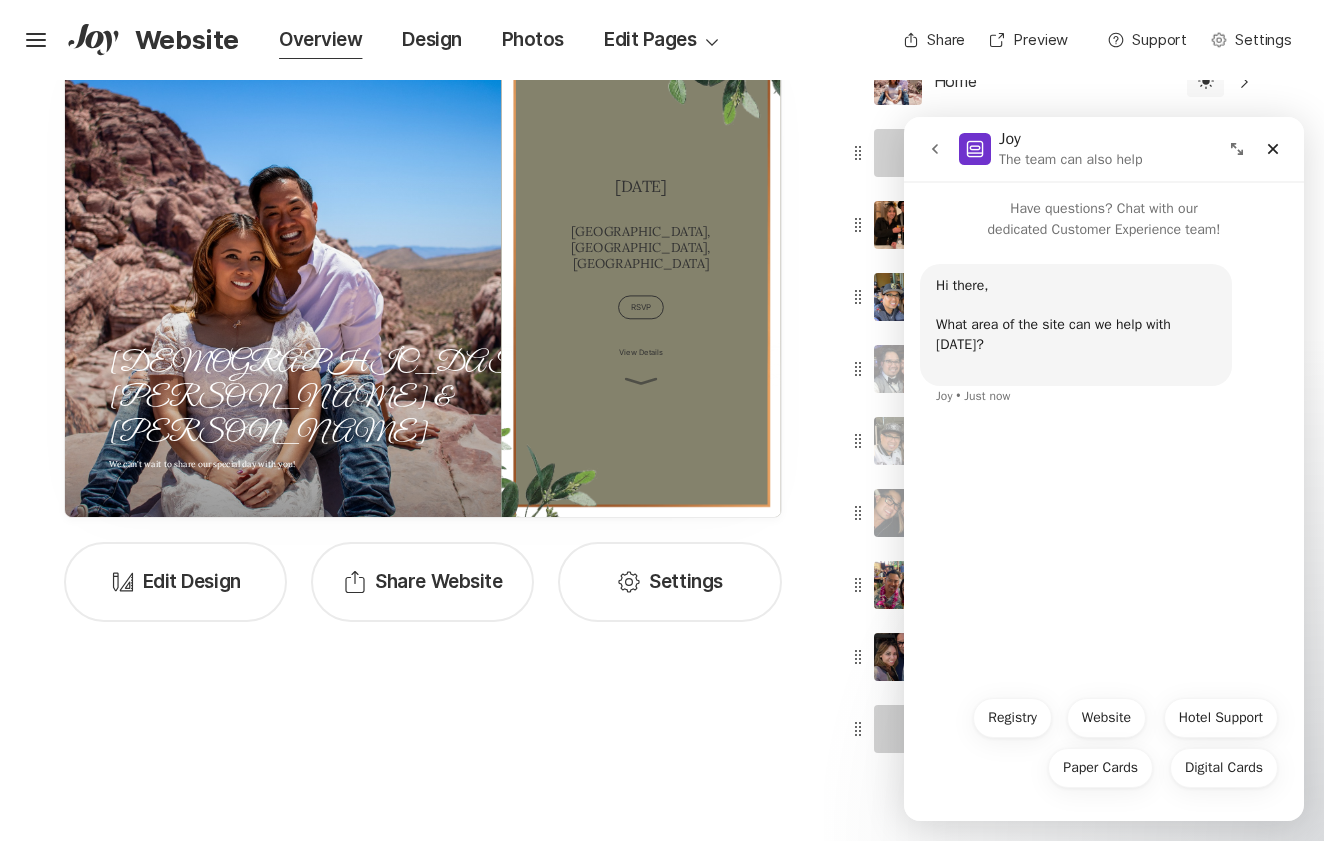 click on "Hi there,  What area of the site can we help with [DATE]? ​  Joy    •   Just now" at bounding box center (1104, 462) 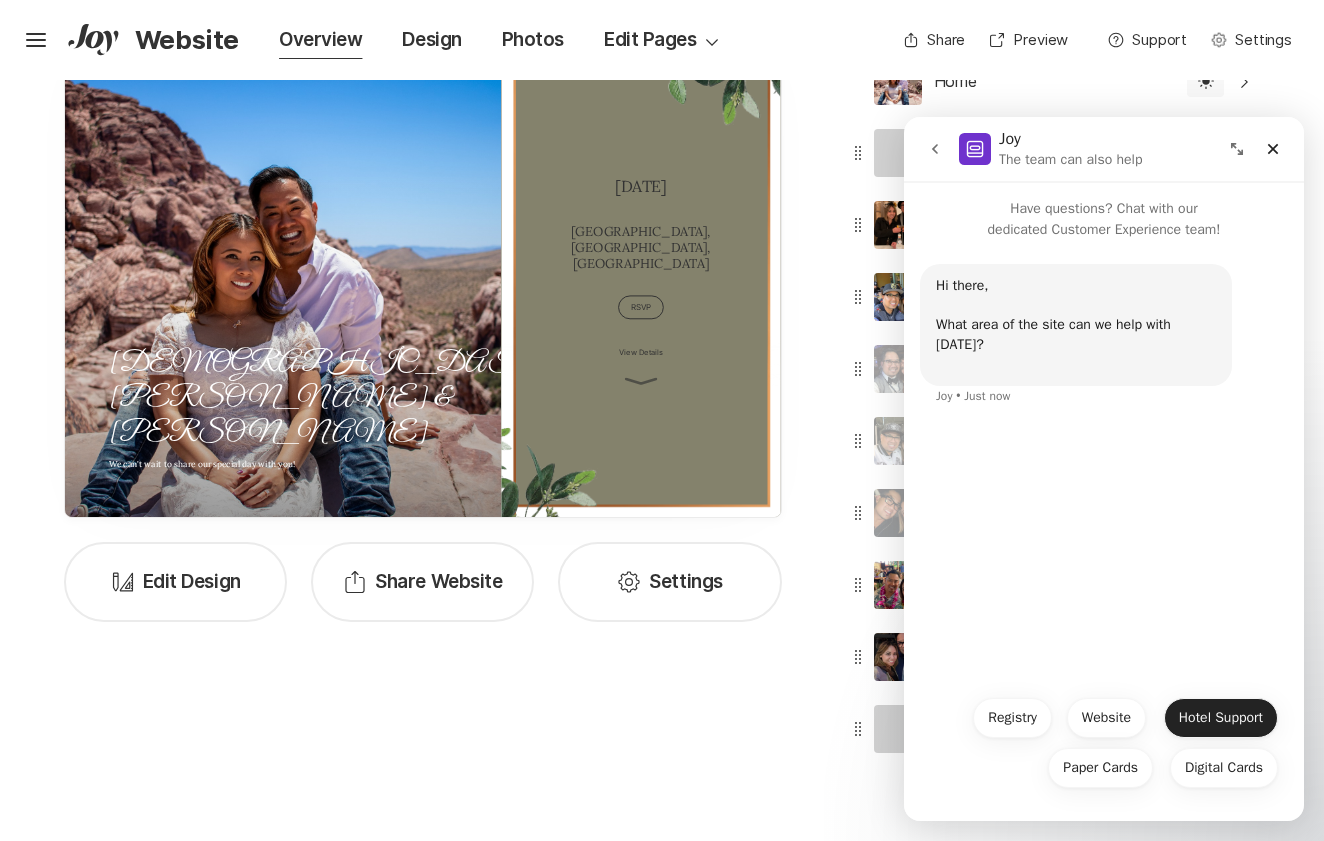click on "Hotel Support" at bounding box center (1221, 718) 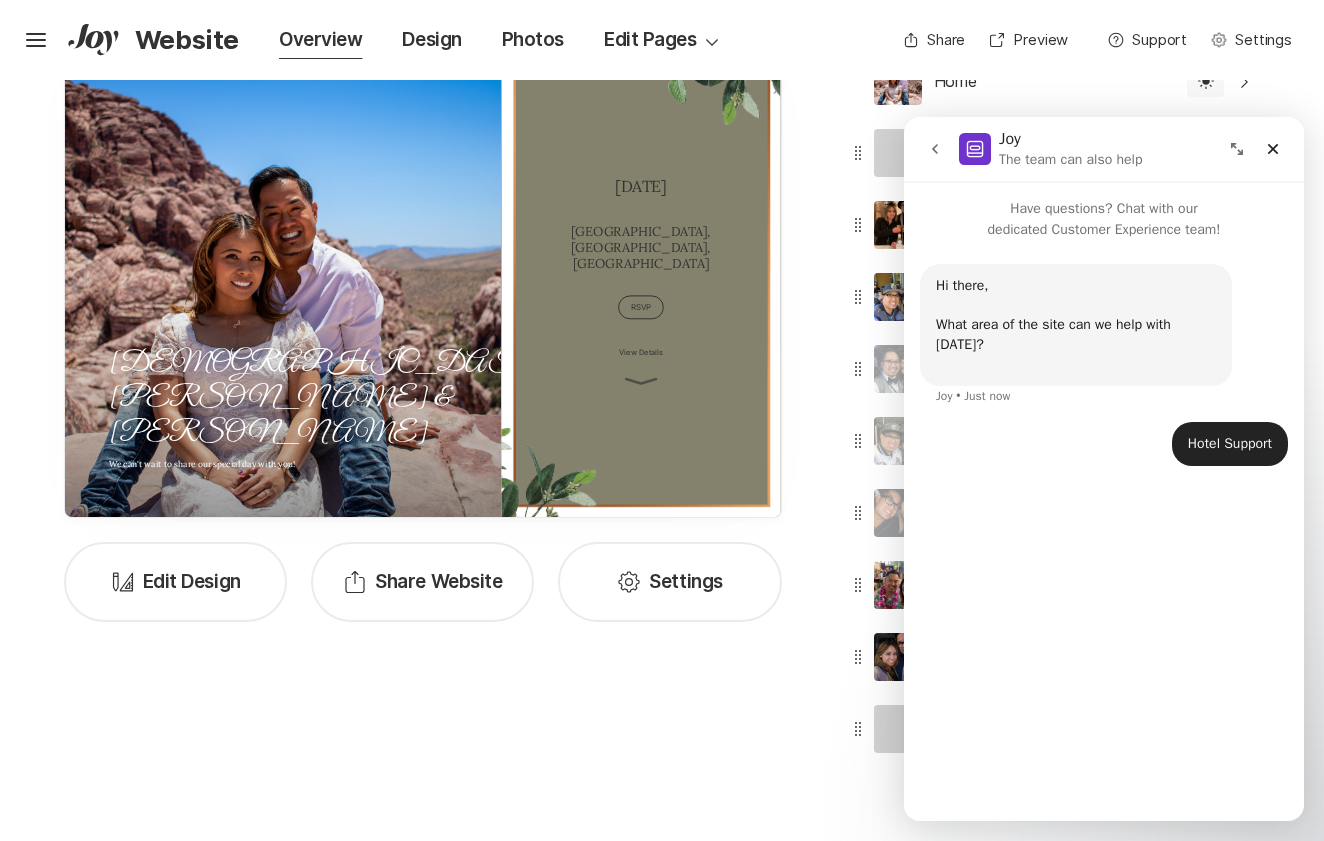 click on "Hotel Support     •   Just now" at bounding box center [1230, 444] 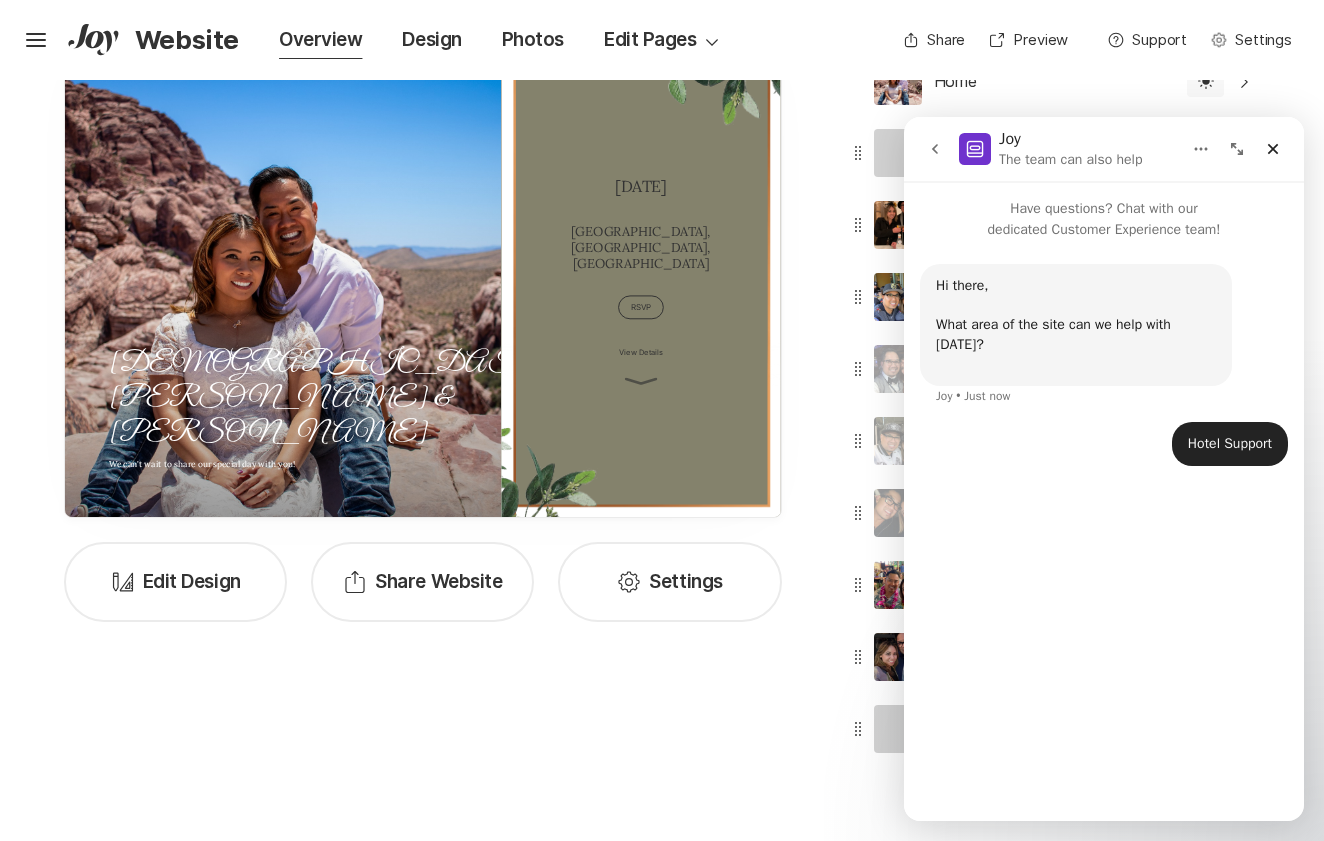 scroll, scrollTop: 375, scrollLeft: 0, axis: vertical 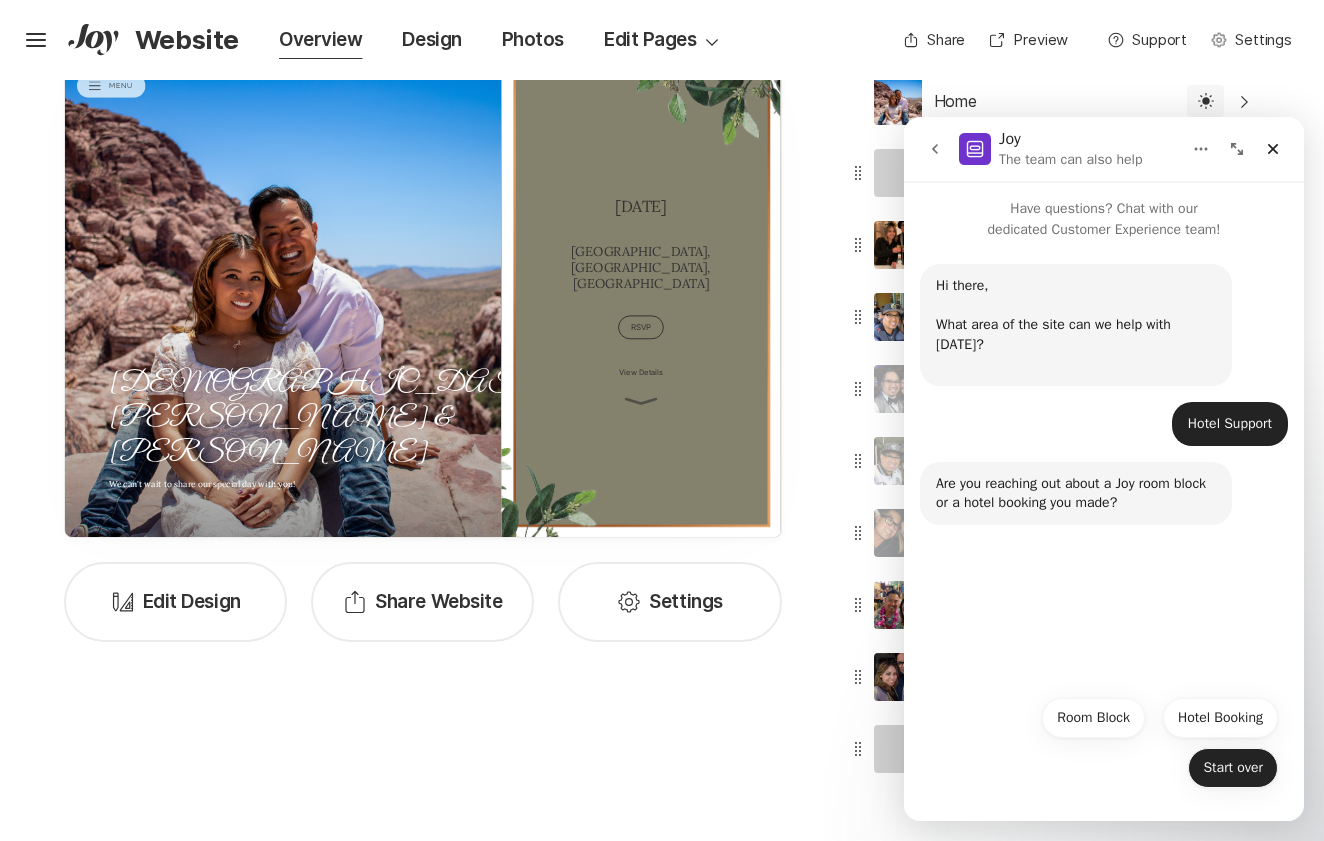 click on "Start over" at bounding box center (1233, 768) 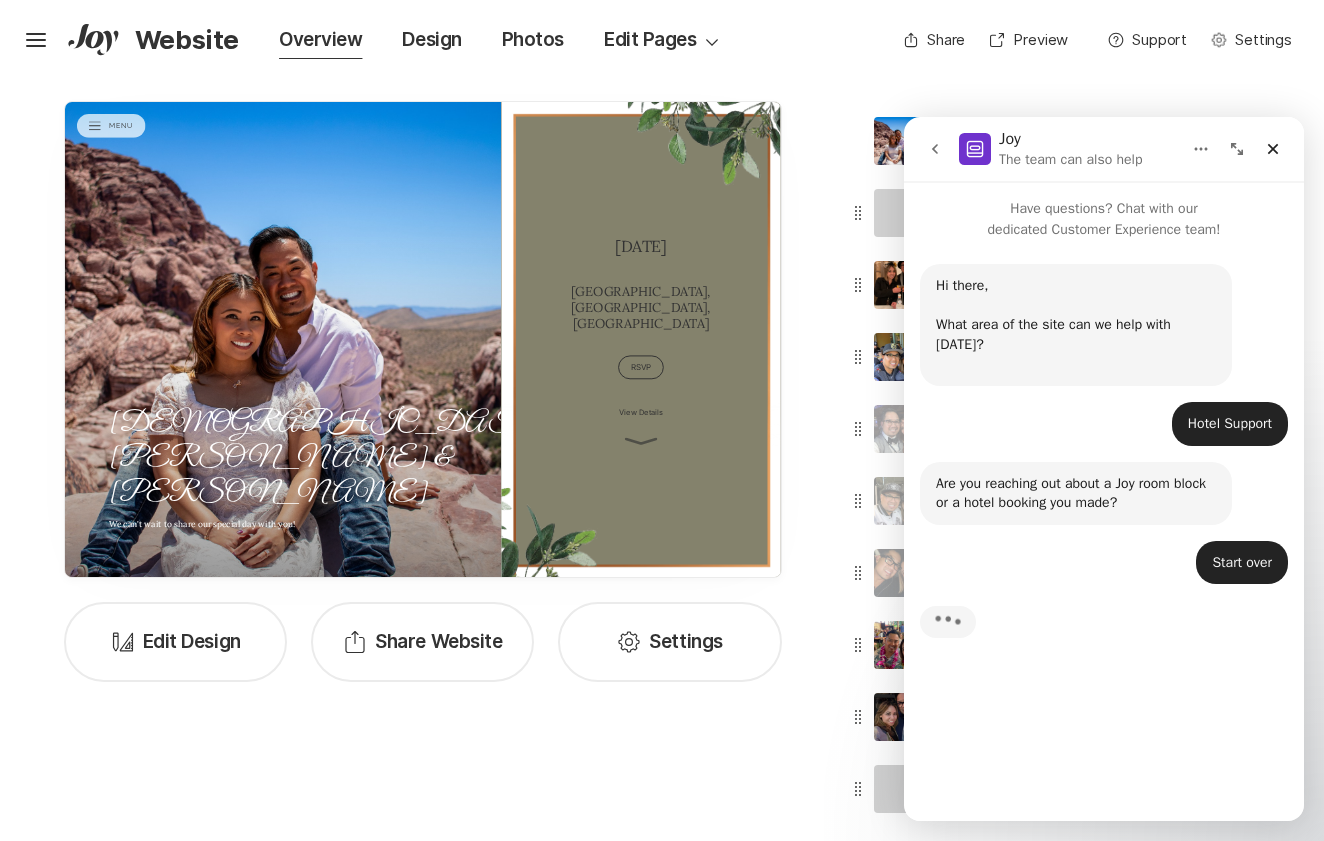 scroll, scrollTop: 315, scrollLeft: 0, axis: vertical 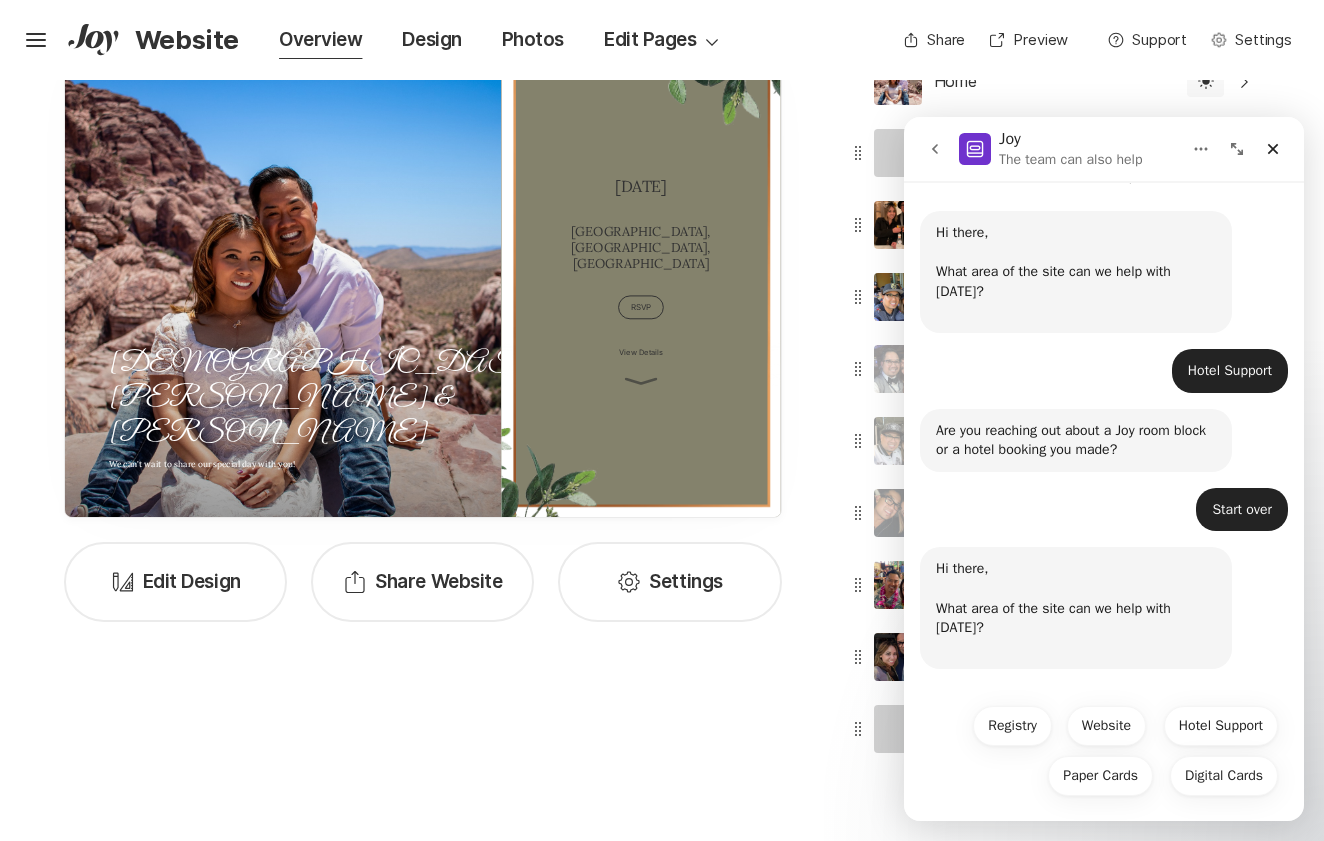 click 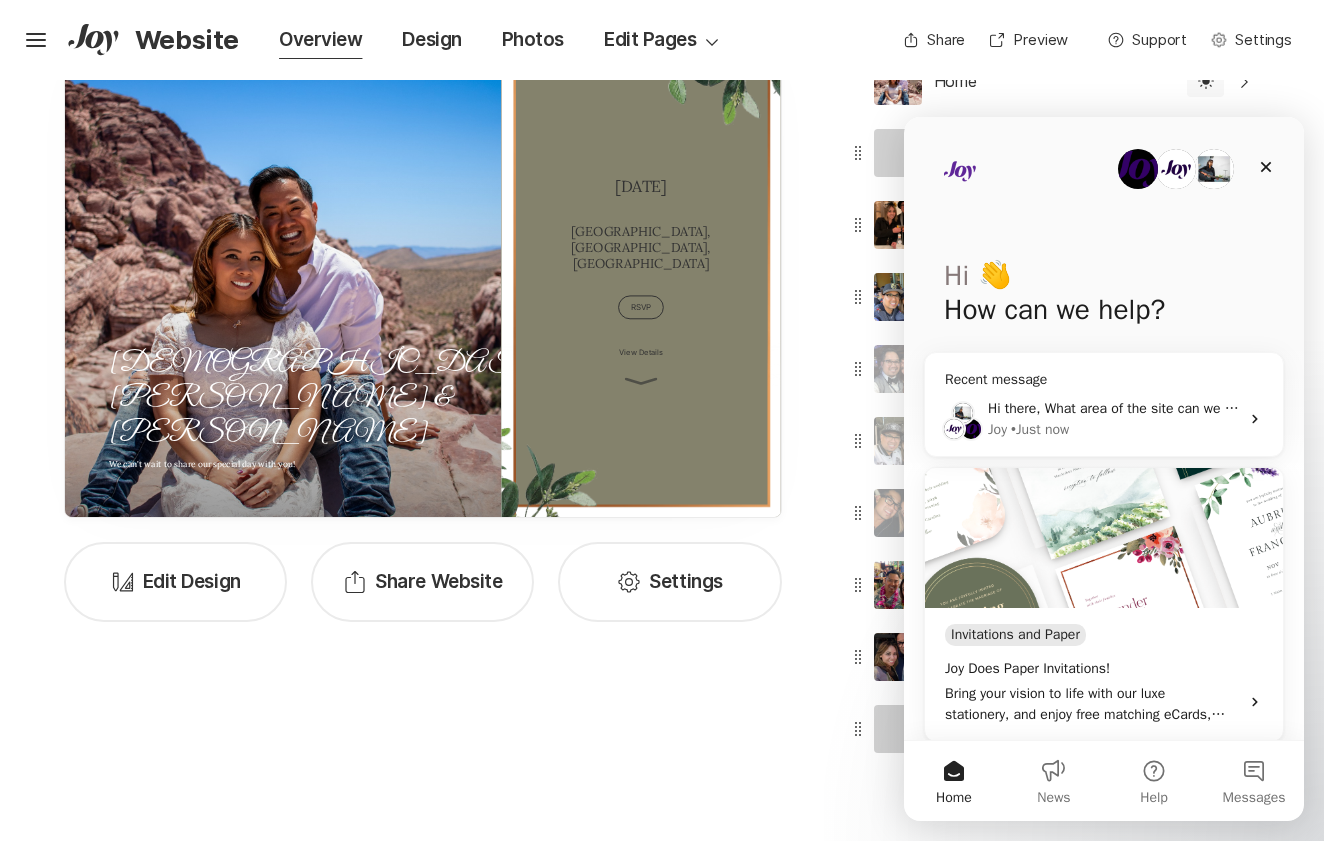 click on "Hi there,   What area of the site can we help with [DATE]? ​" at bounding box center (1162, 408) 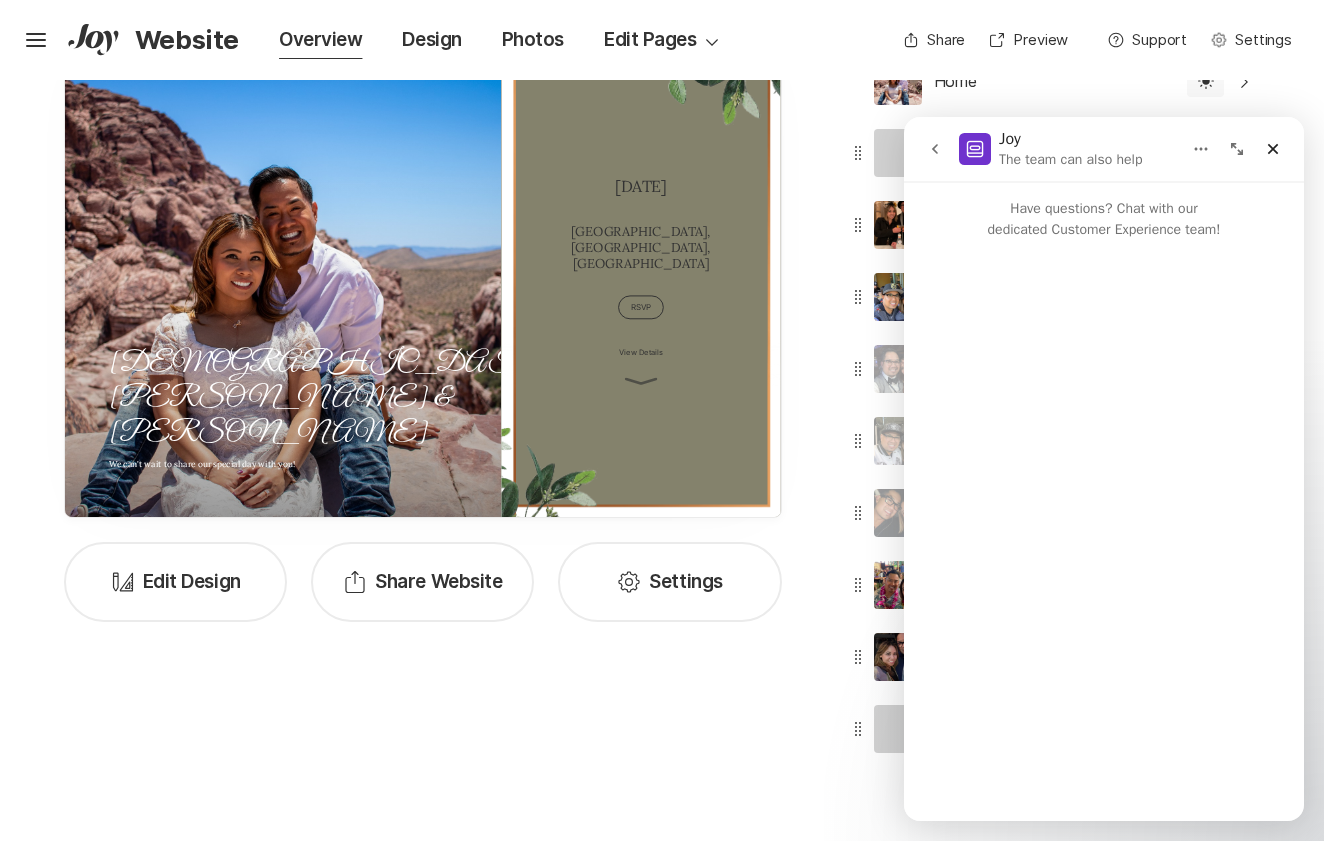 scroll, scrollTop: 375, scrollLeft: 0, axis: vertical 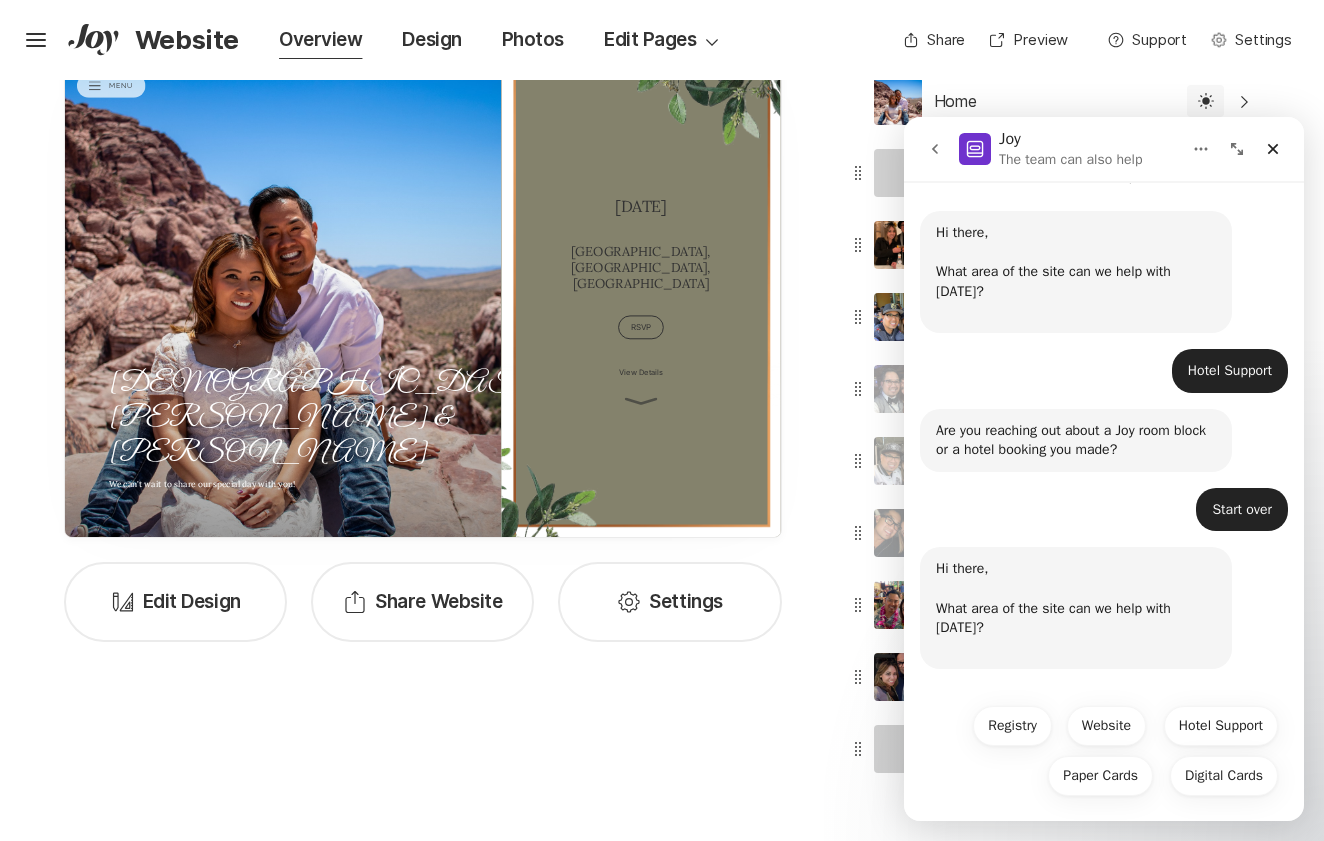 click on "Hi there,  What area of the site can we help with [DATE]? ​" at bounding box center (1076, 608) 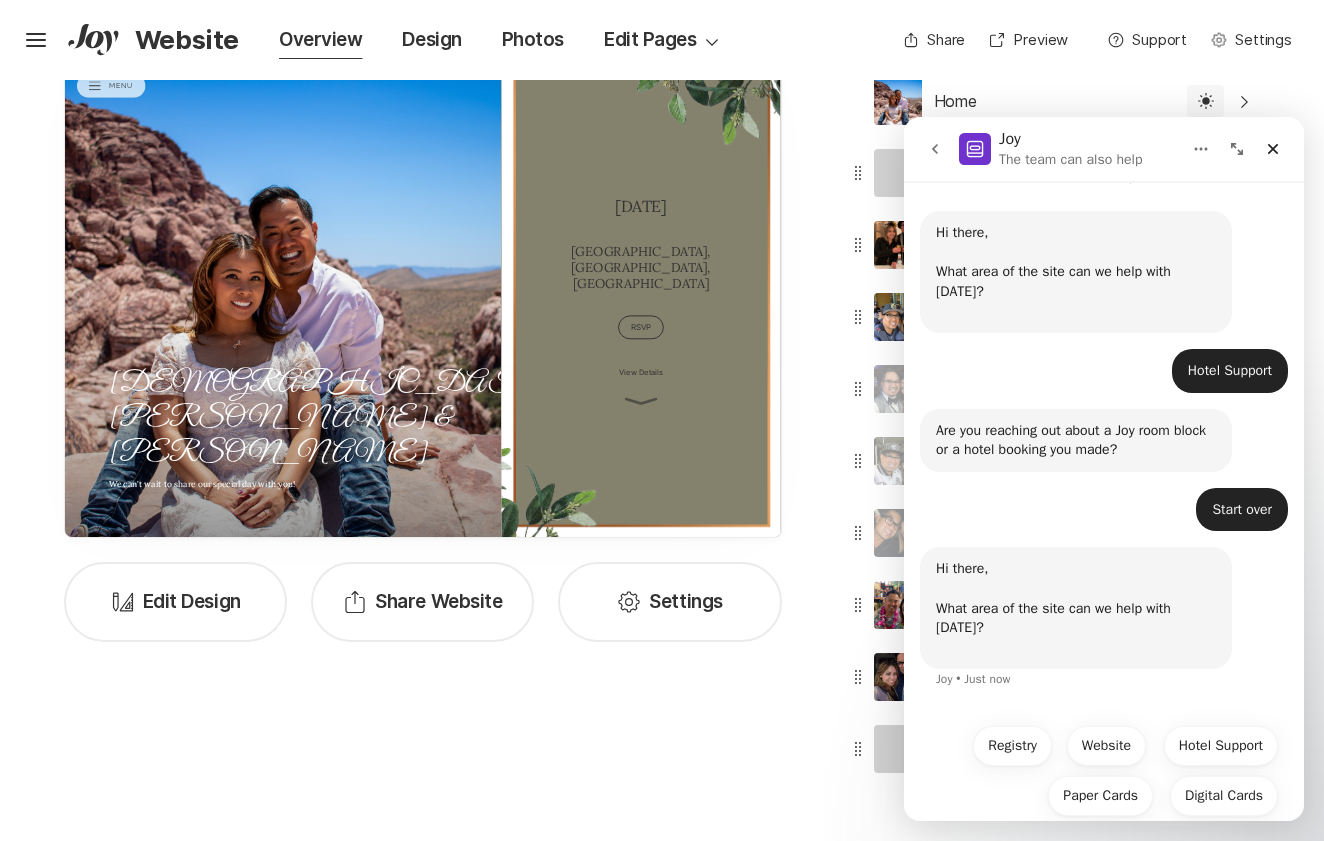 scroll, scrollTop: 73, scrollLeft: 0, axis: vertical 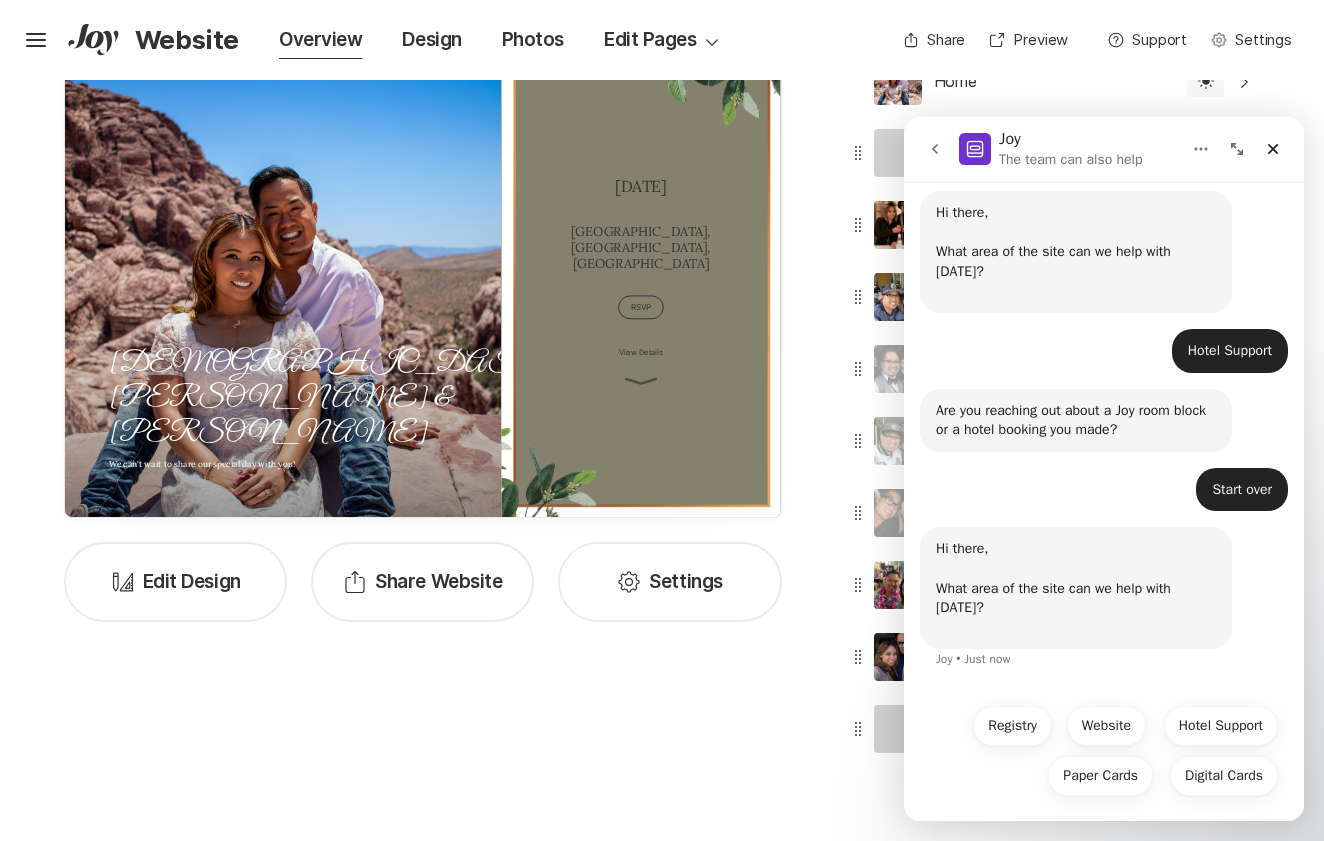 click 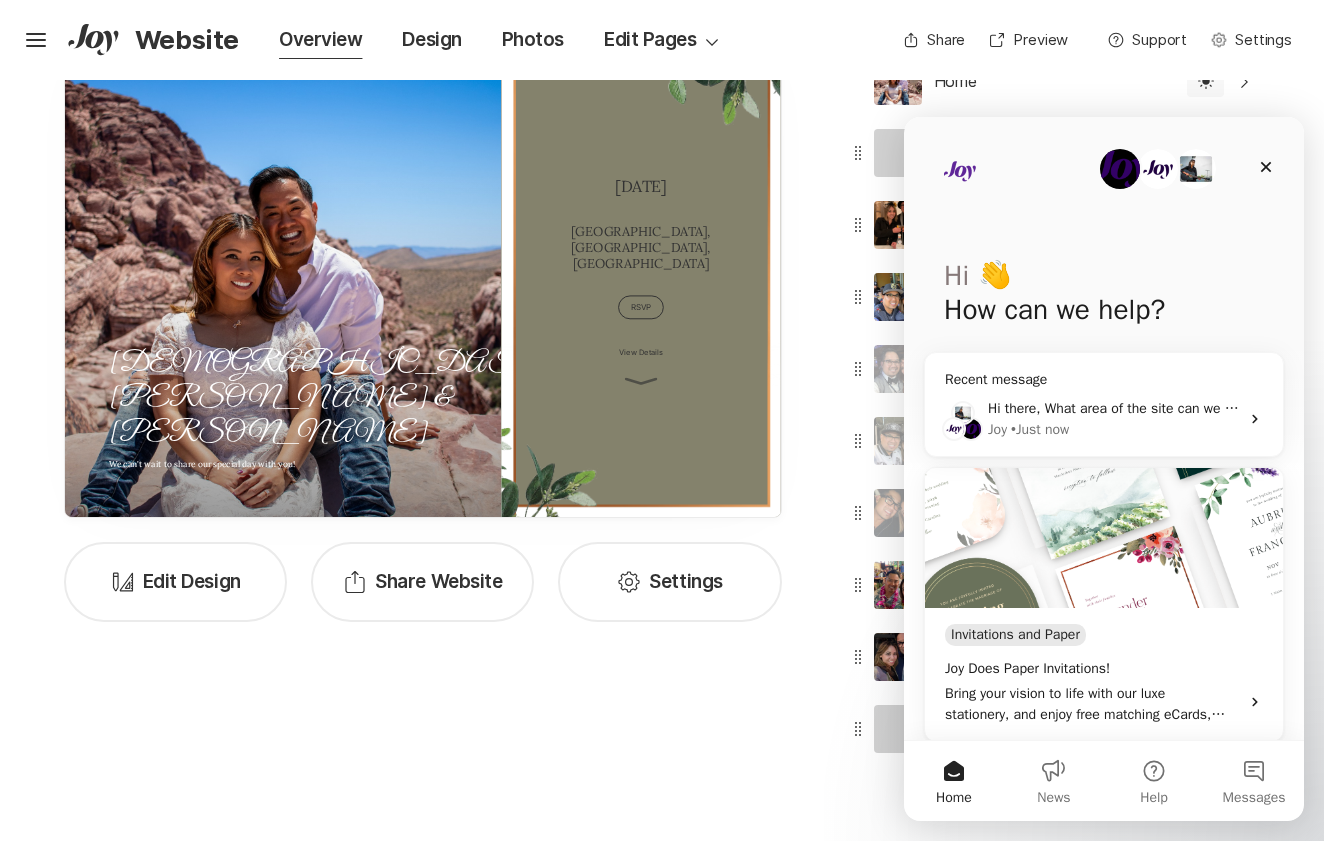 scroll, scrollTop: 0, scrollLeft: 0, axis: both 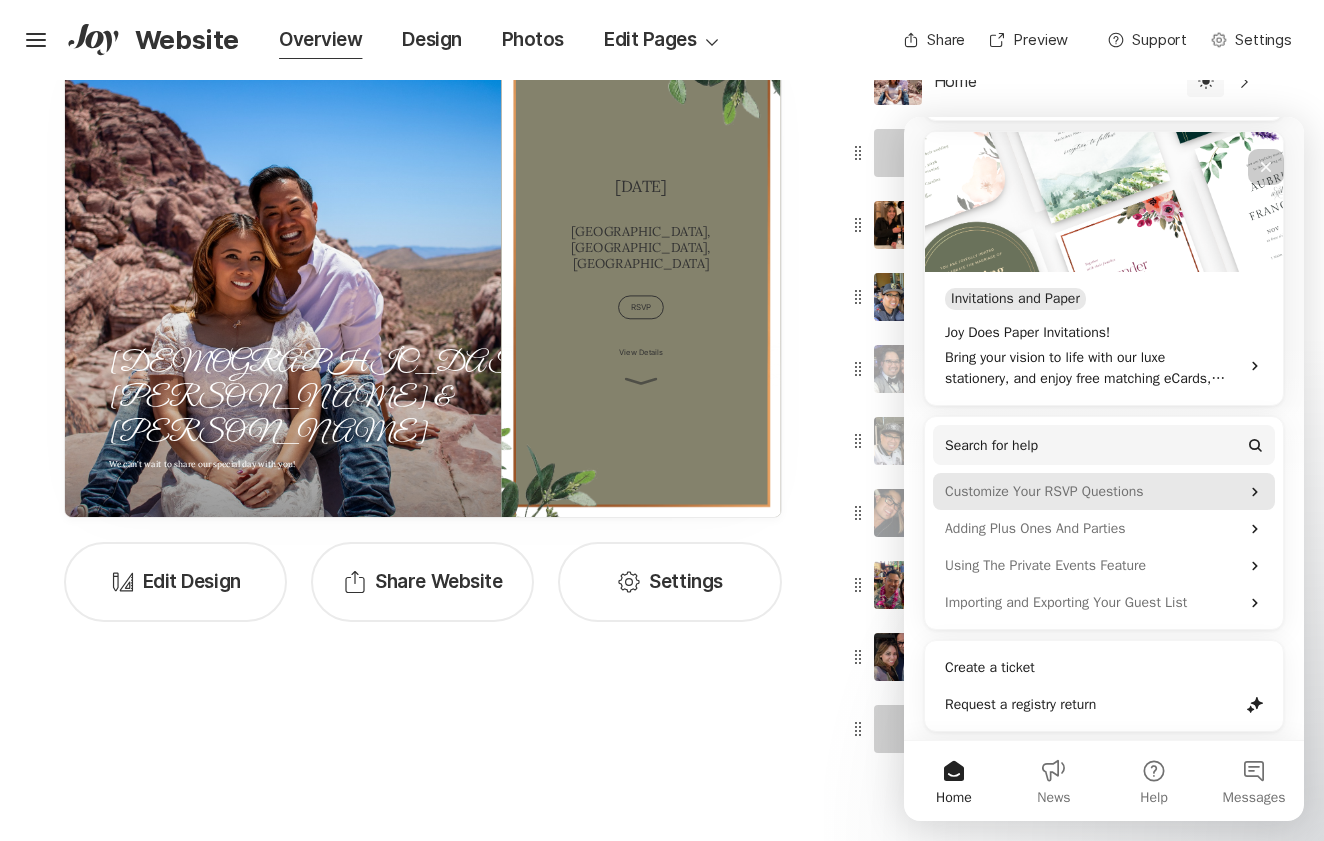 click on "Customize Your RSVP Questions" at bounding box center [1092, 491] 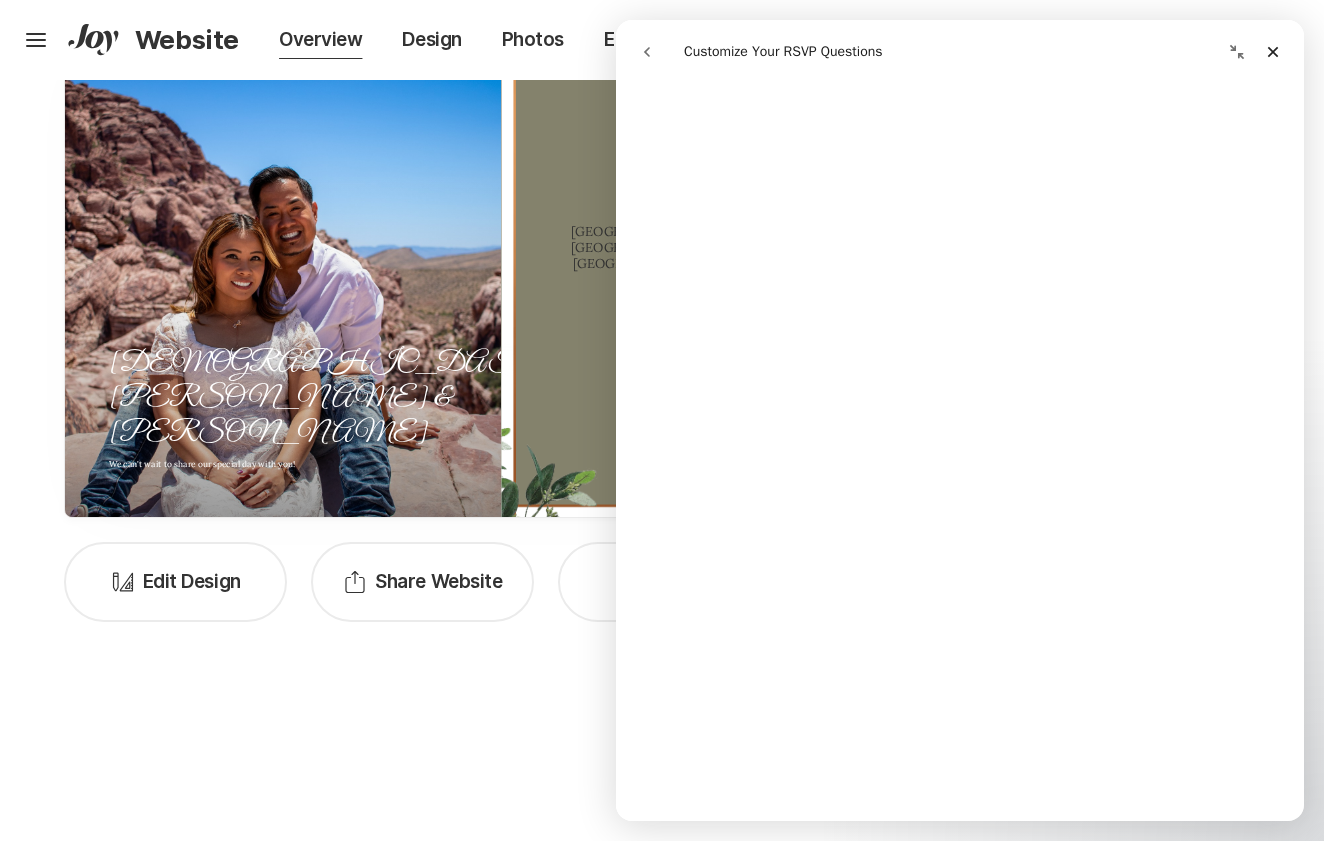 scroll, scrollTop: 3356, scrollLeft: 0, axis: vertical 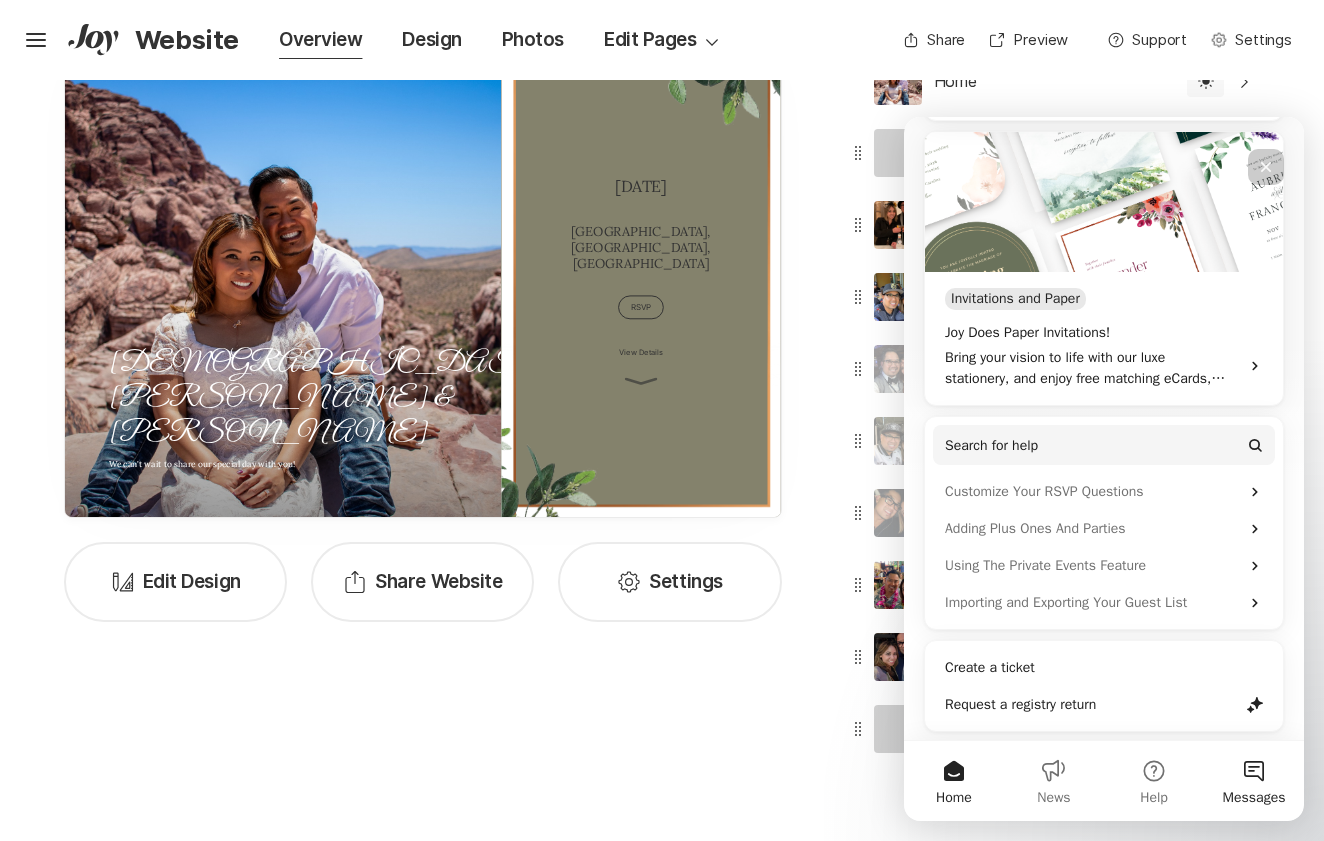 click on "Messages" at bounding box center [1254, 781] 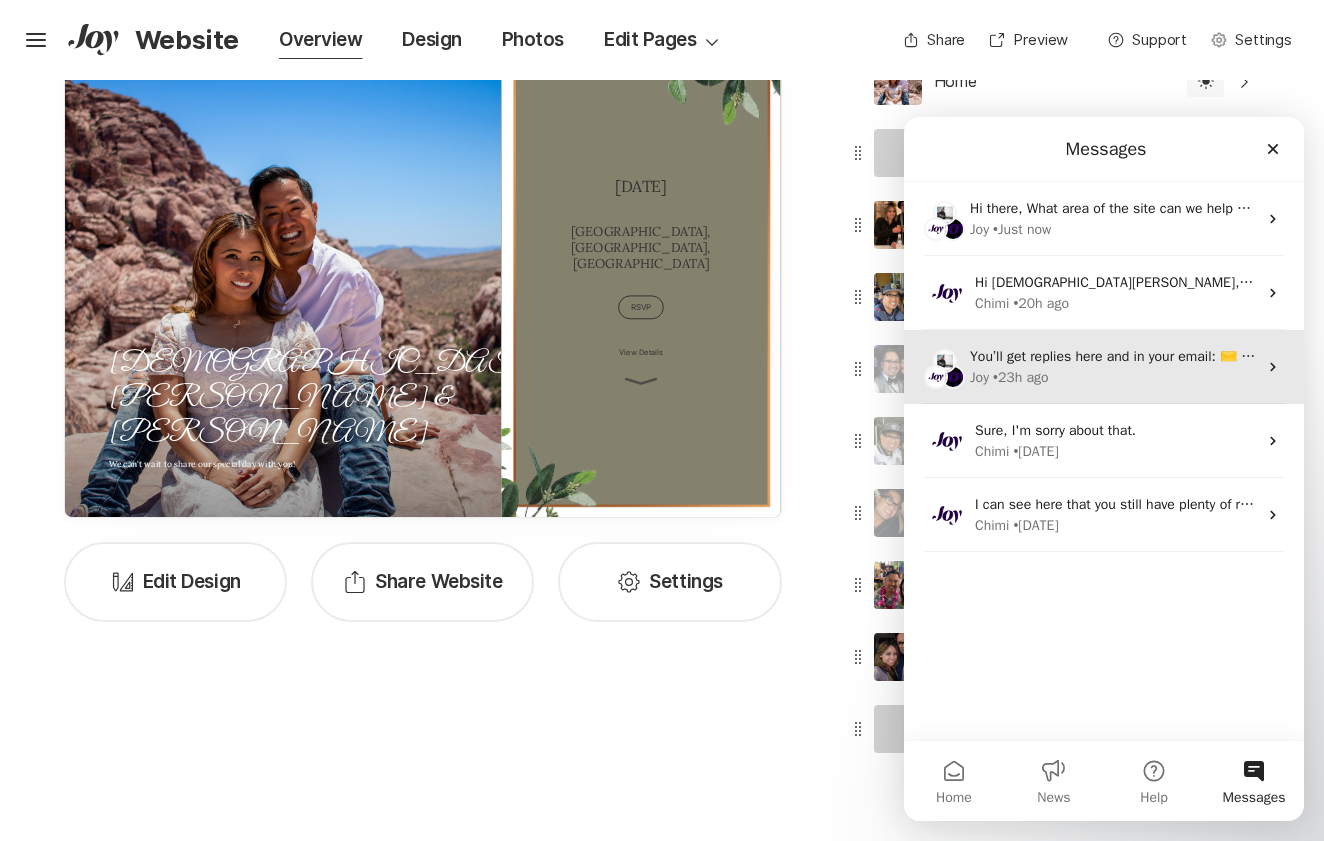 click on "You’ll get replies here and in your email: ✉️ [PERSON_NAME][EMAIL_ADDRESS][DOMAIN_NAME] Our usual reply time 🕒 under 30 minutes" at bounding box center [1113, 356] 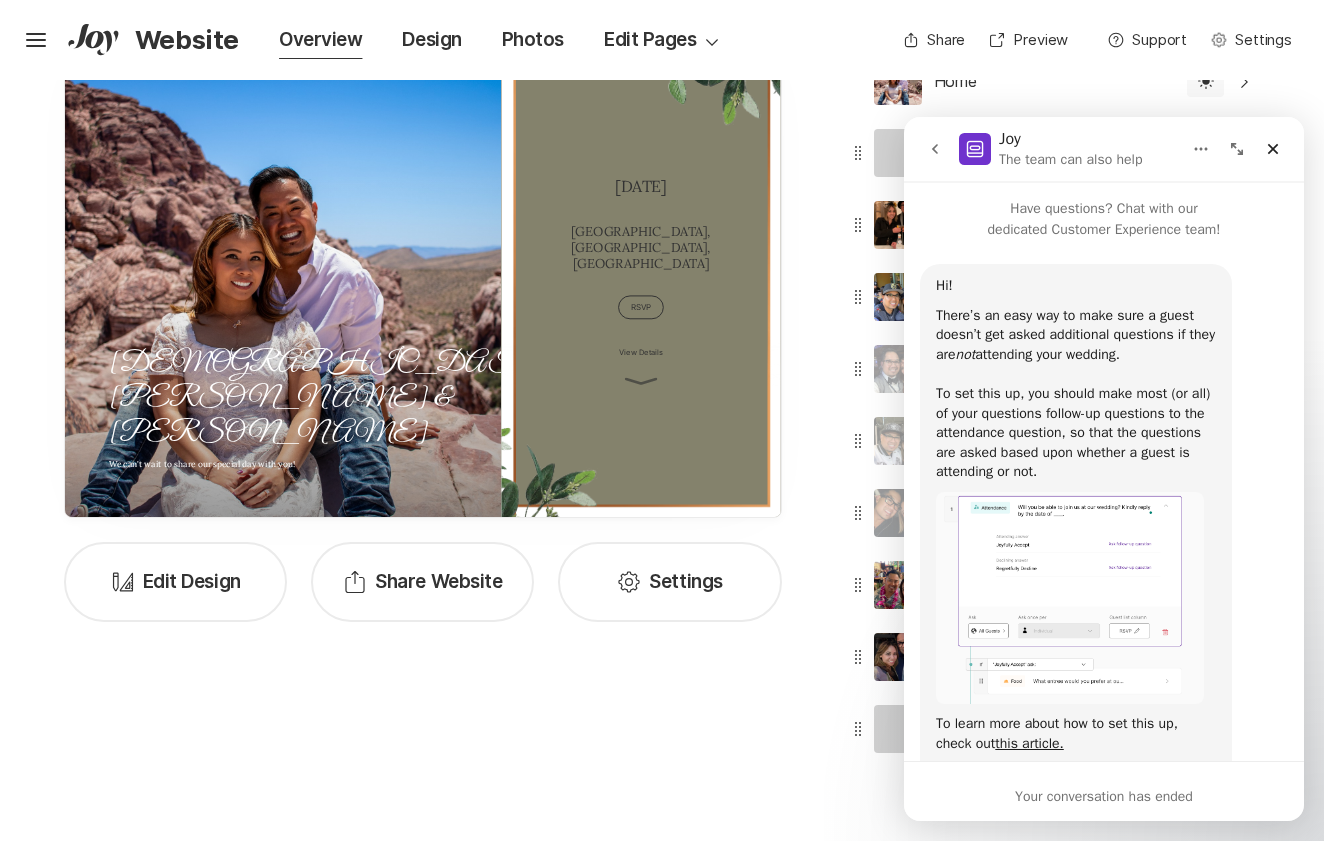 click on "Have questions? Chat with our dedicated Customer Experience team!" at bounding box center [1104, 211] 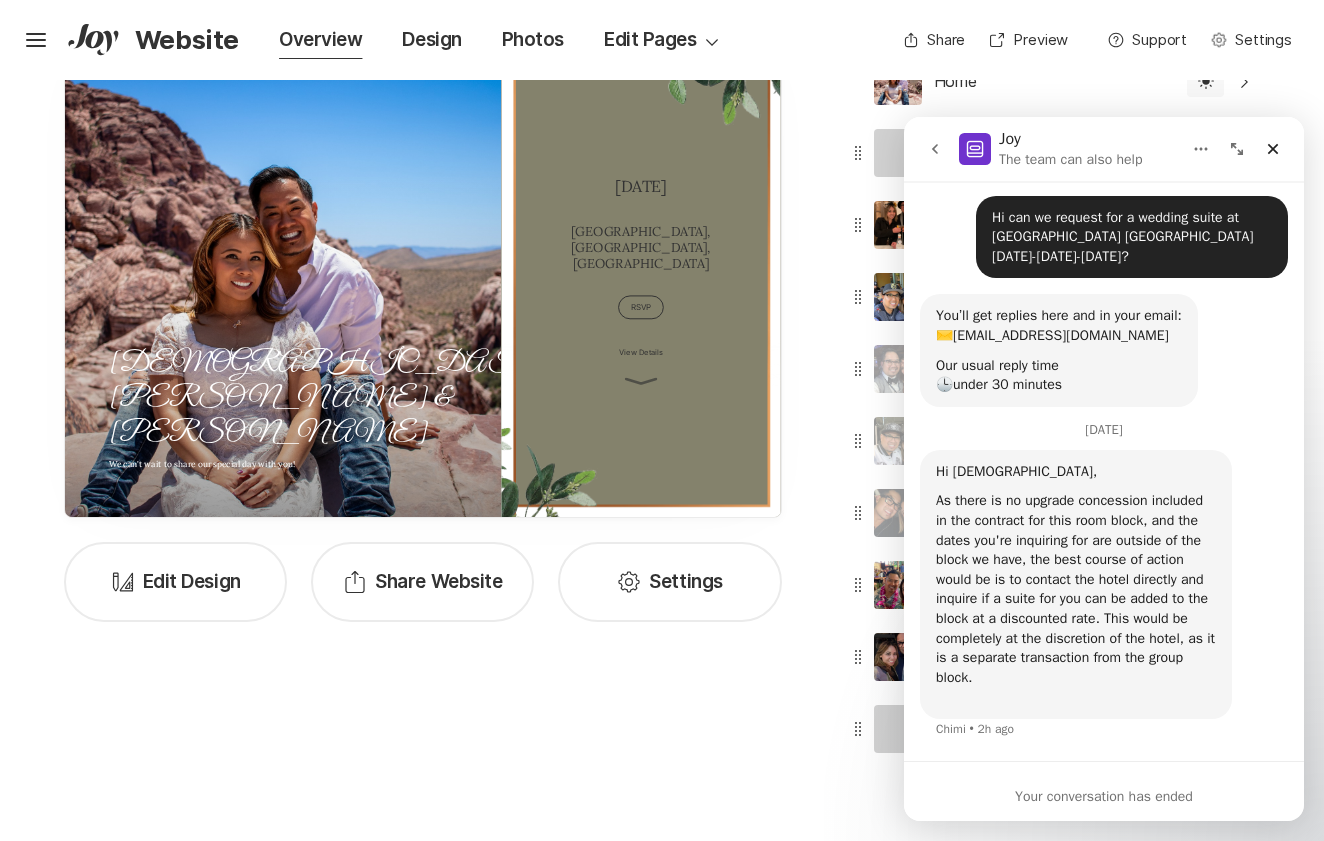 scroll, scrollTop: 699, scrollLeft: 0, axis: vertical 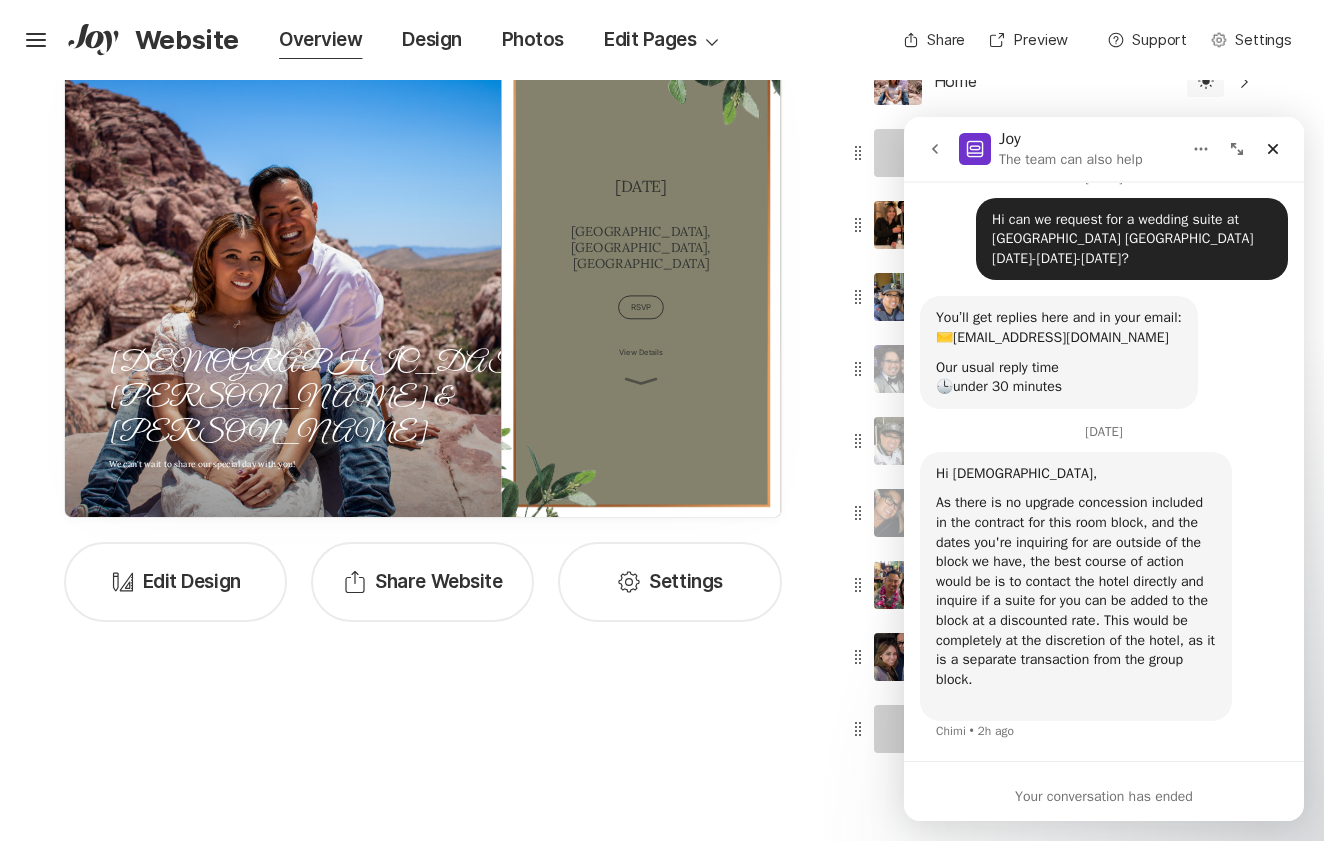 click on "Chimi    •   2h ago" at bounding box center (975, 731) 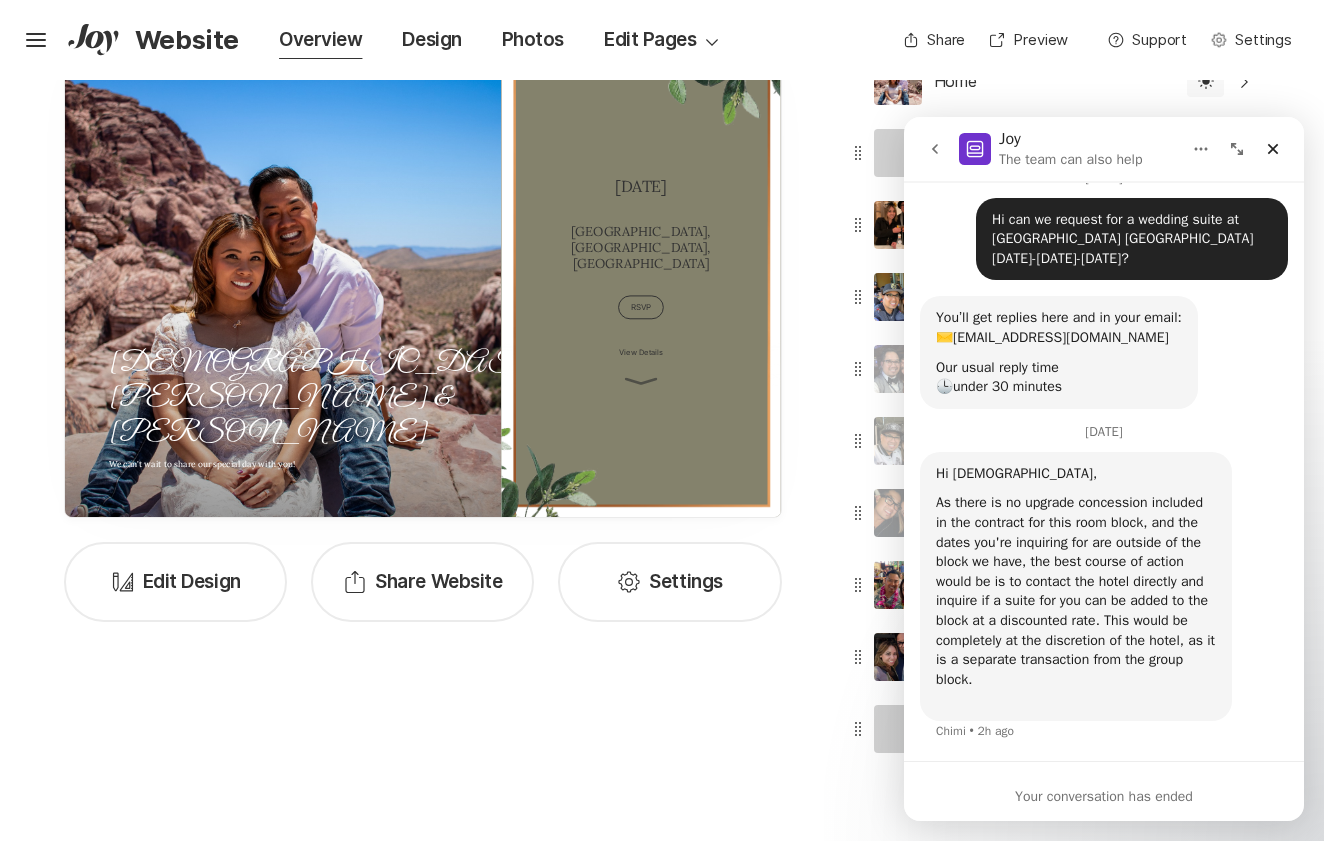 click 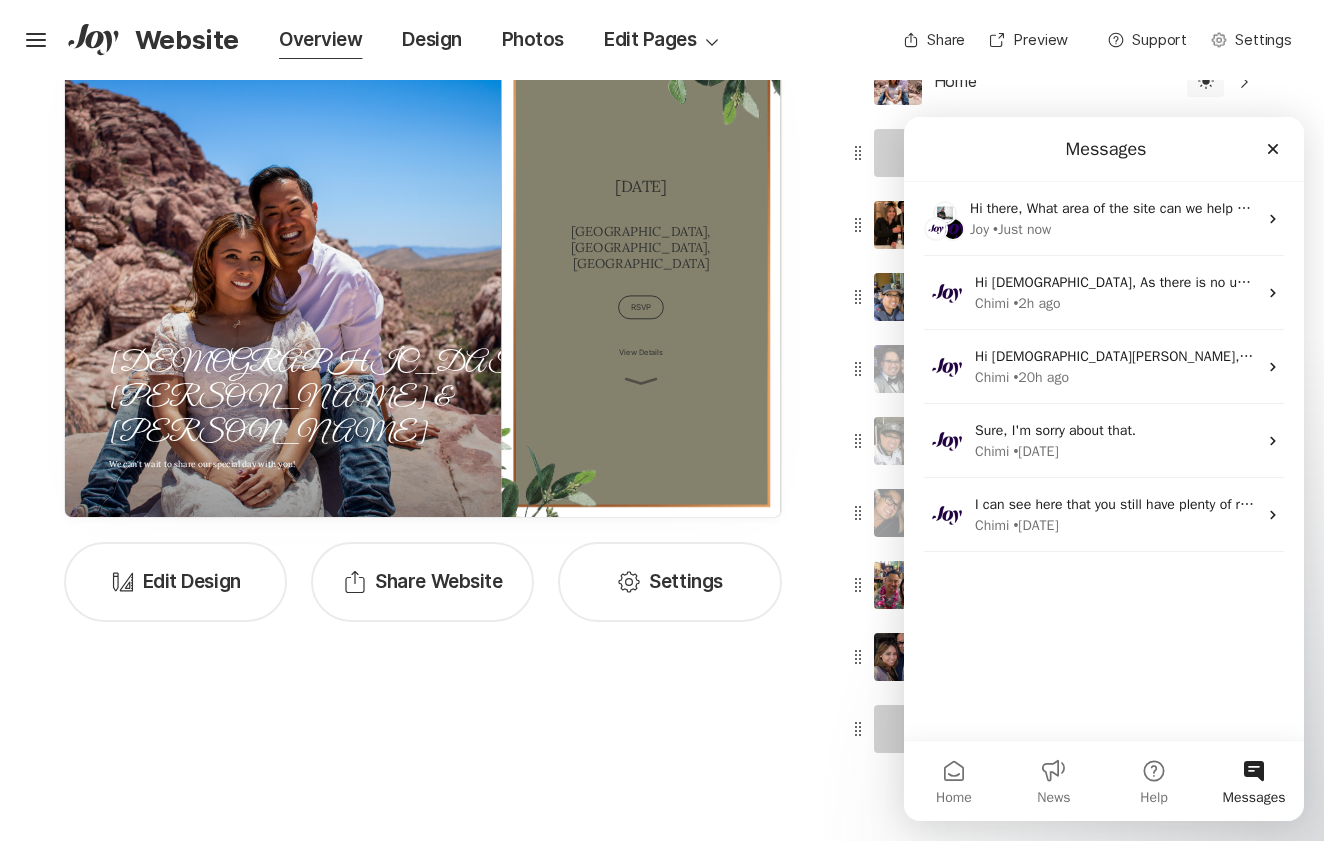 scroll, scrollTop: 0, scrollLeft: 0, axis: both 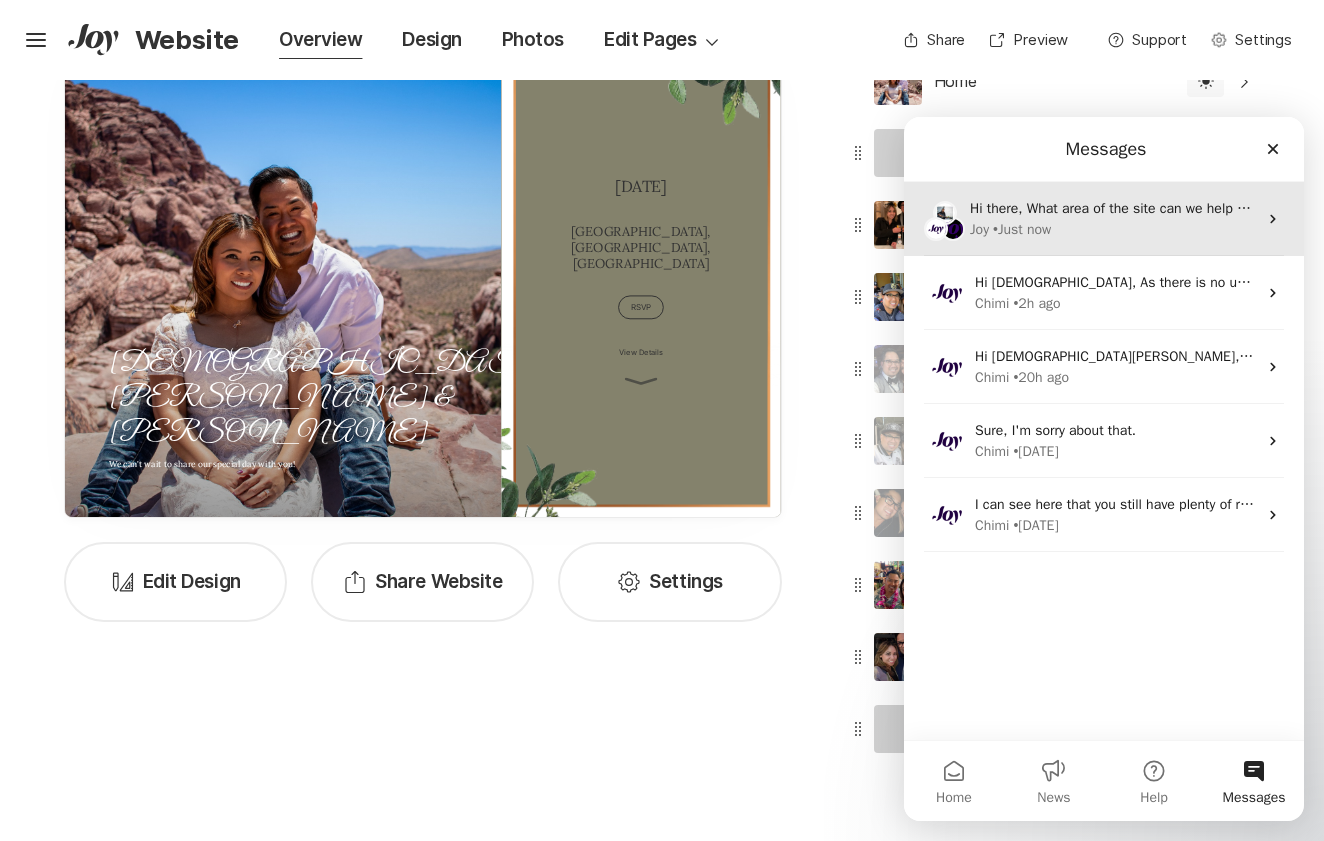 click on "Joy •  Just now" at bounding box center [1113, 229] 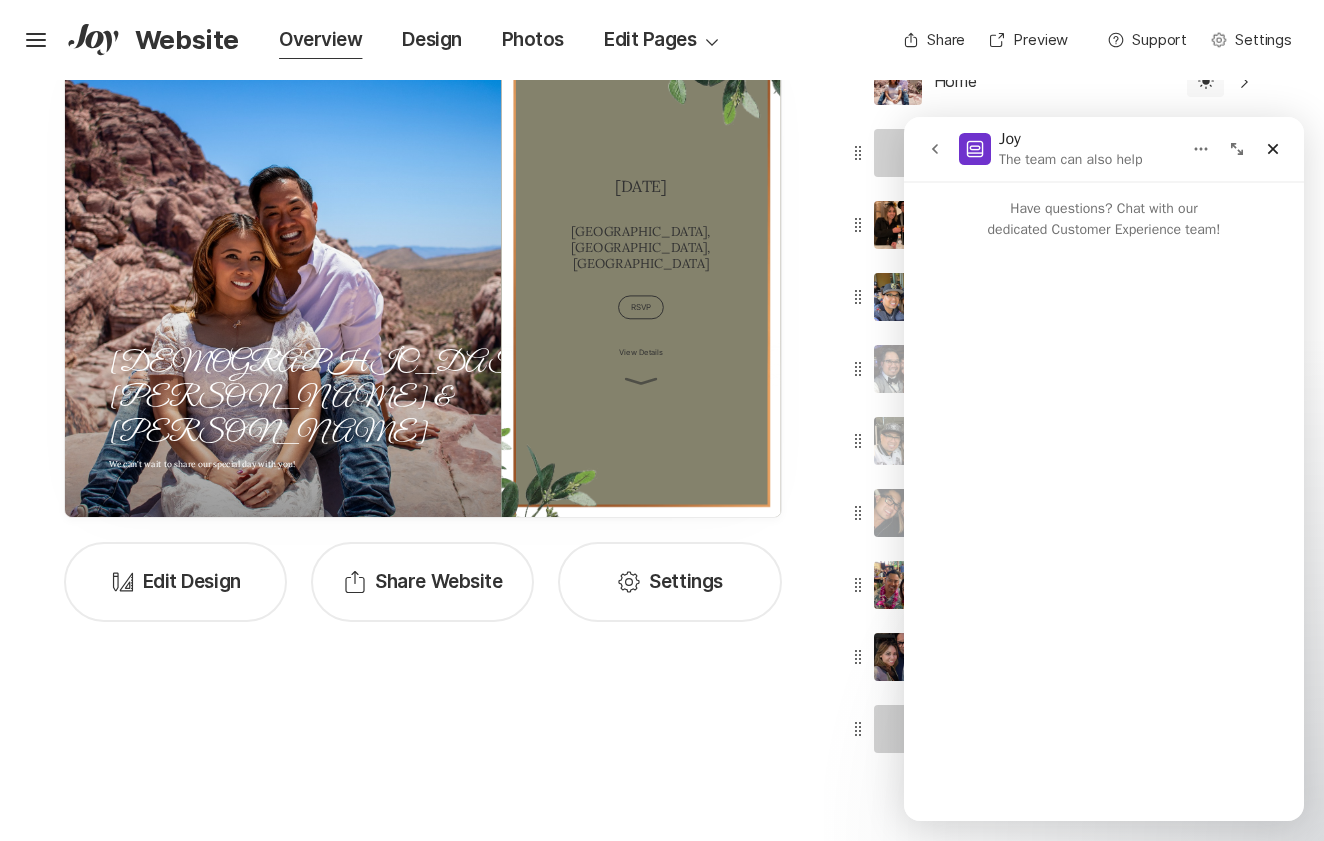 scroll, scrollTop: 375, scrollLeft: 0, axis: vertical 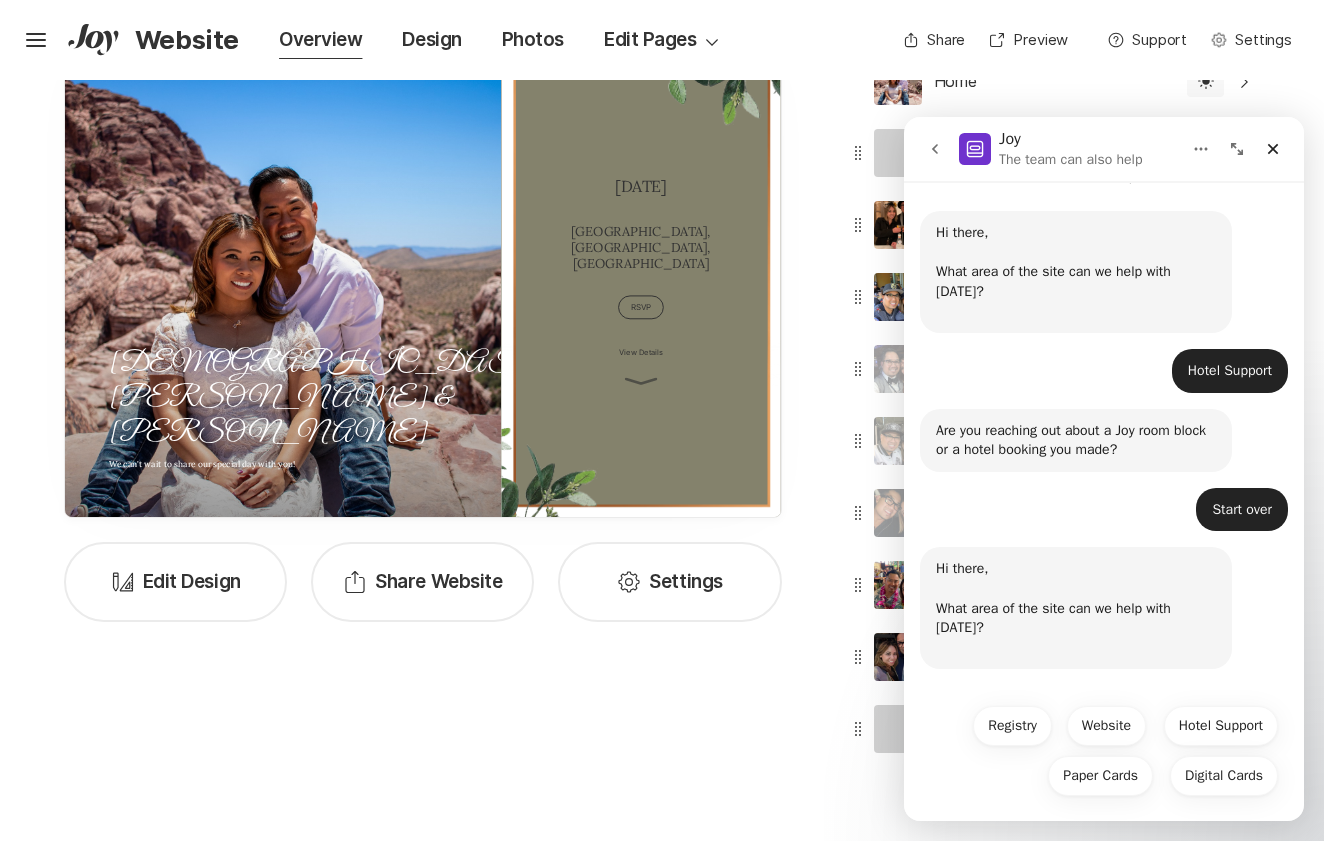 click on "Hi there,  What area of the site can we help with [DATE]? ​" at bounding box center (1076, 608) 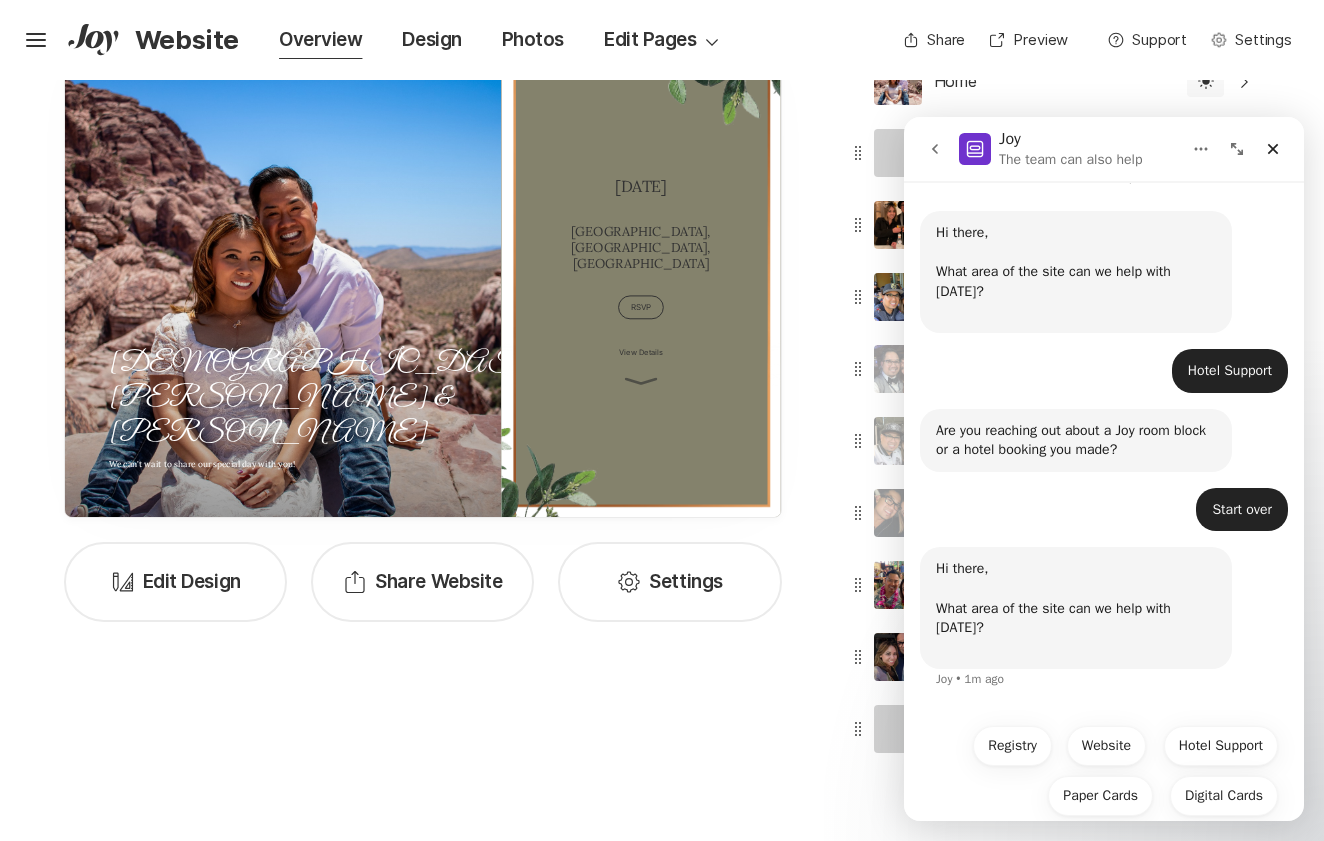 scroll, scrollTop: 73, scrollLeft: 0, axis: vertical 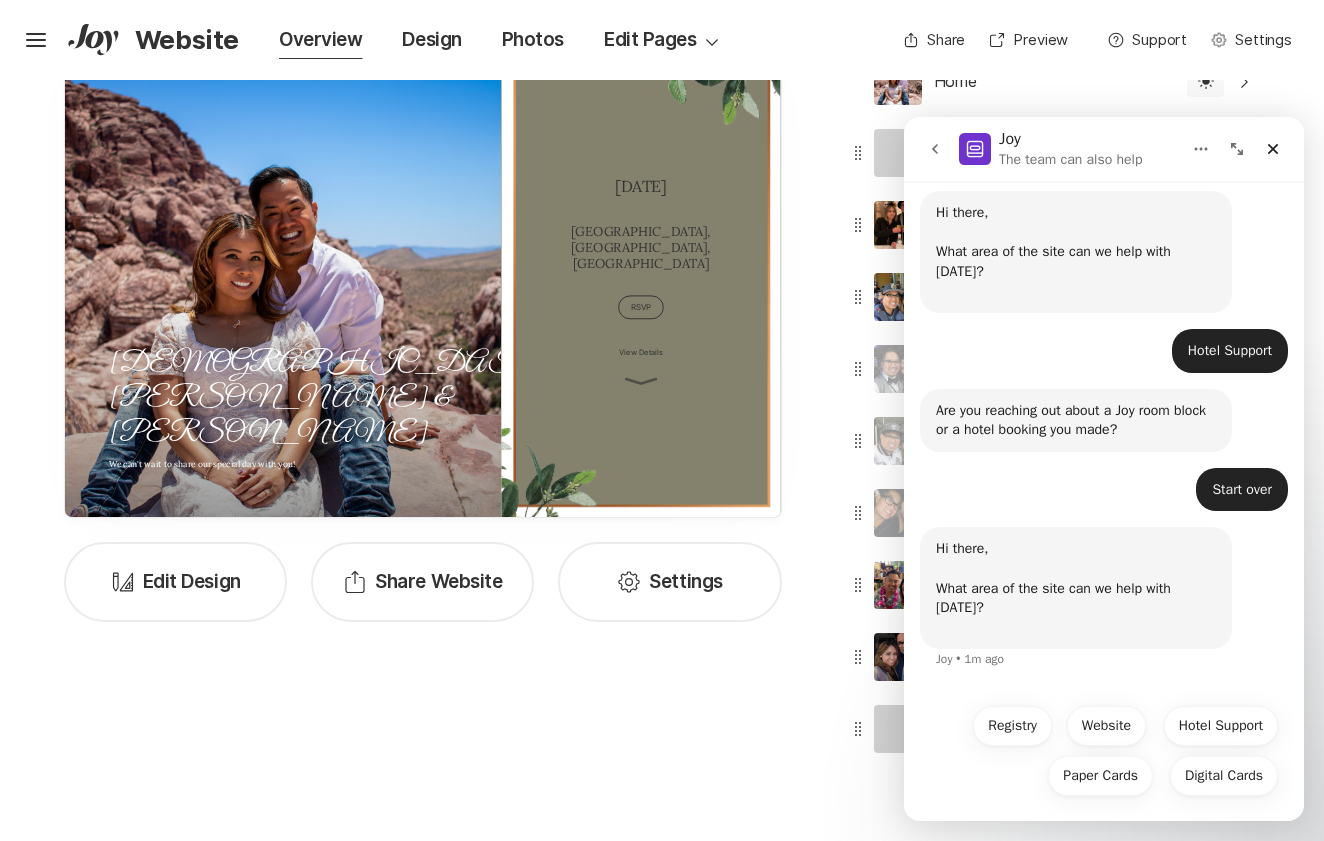 click on "Hi there,  What area of the site can we help with [DATE]? ​  Joy    •   1m ago" at bounding box center (1104, 610) 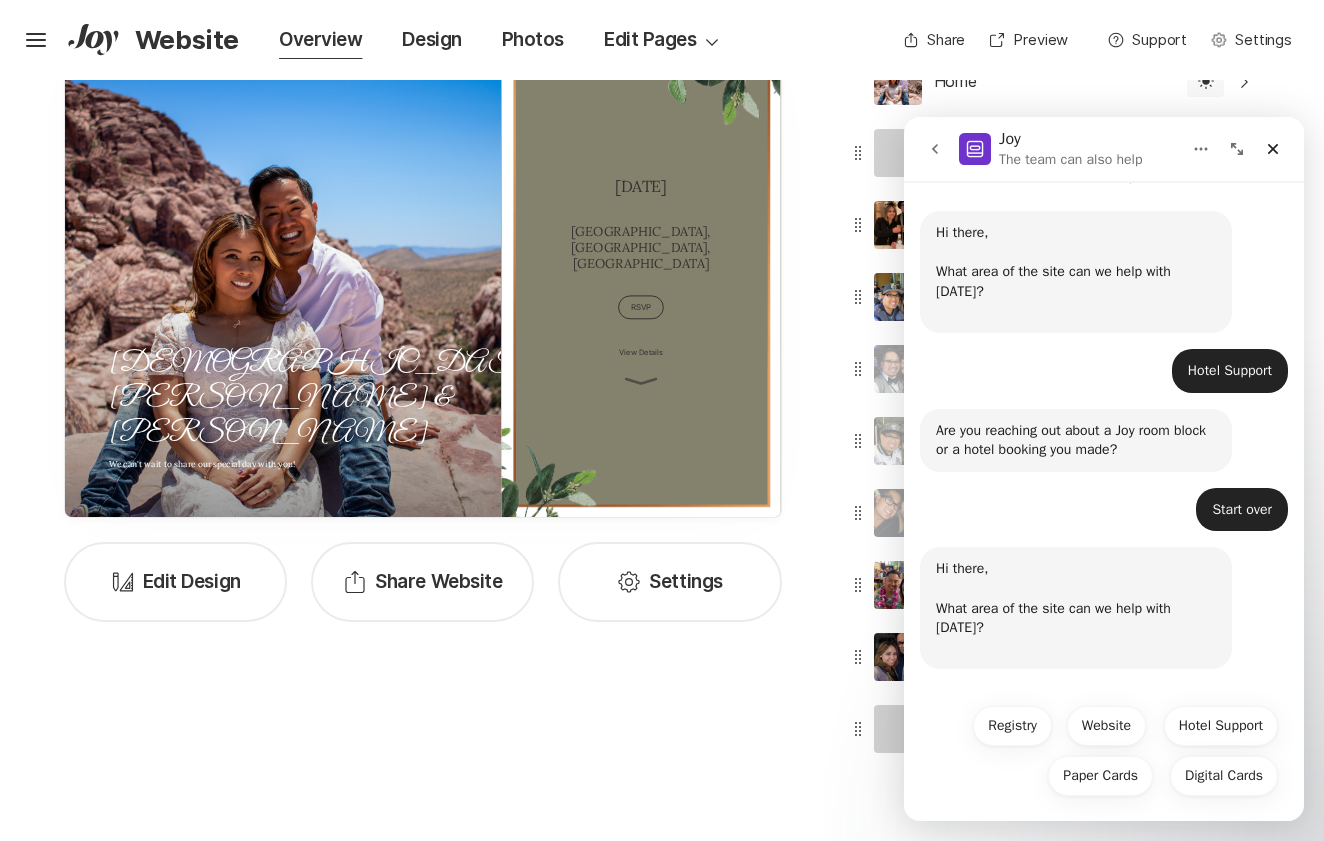 scroll, scrollTop: 53, scrollLeft: 0, axis: vertical 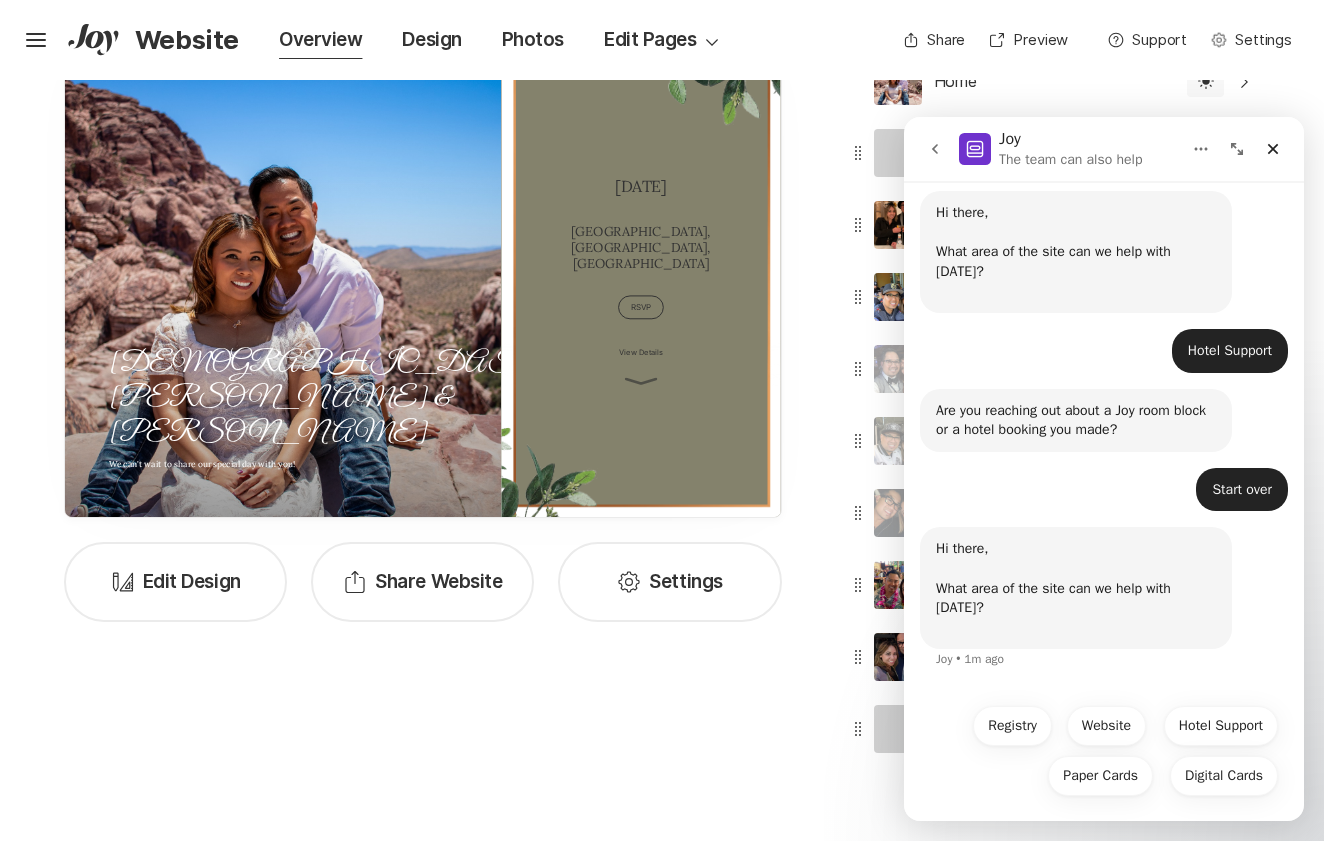 click 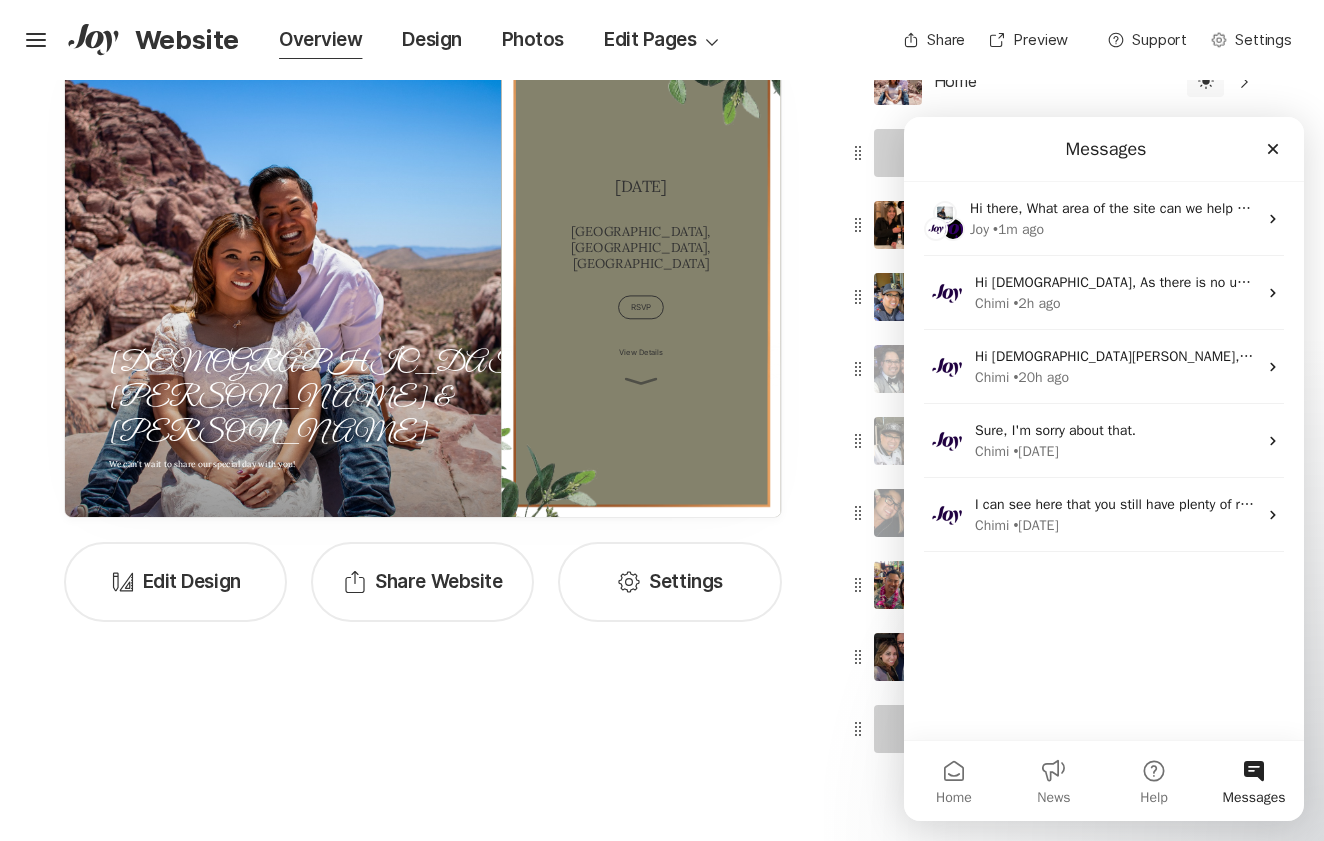 scroll, scrollTop: 0, scrollLeft: 0, axis: both 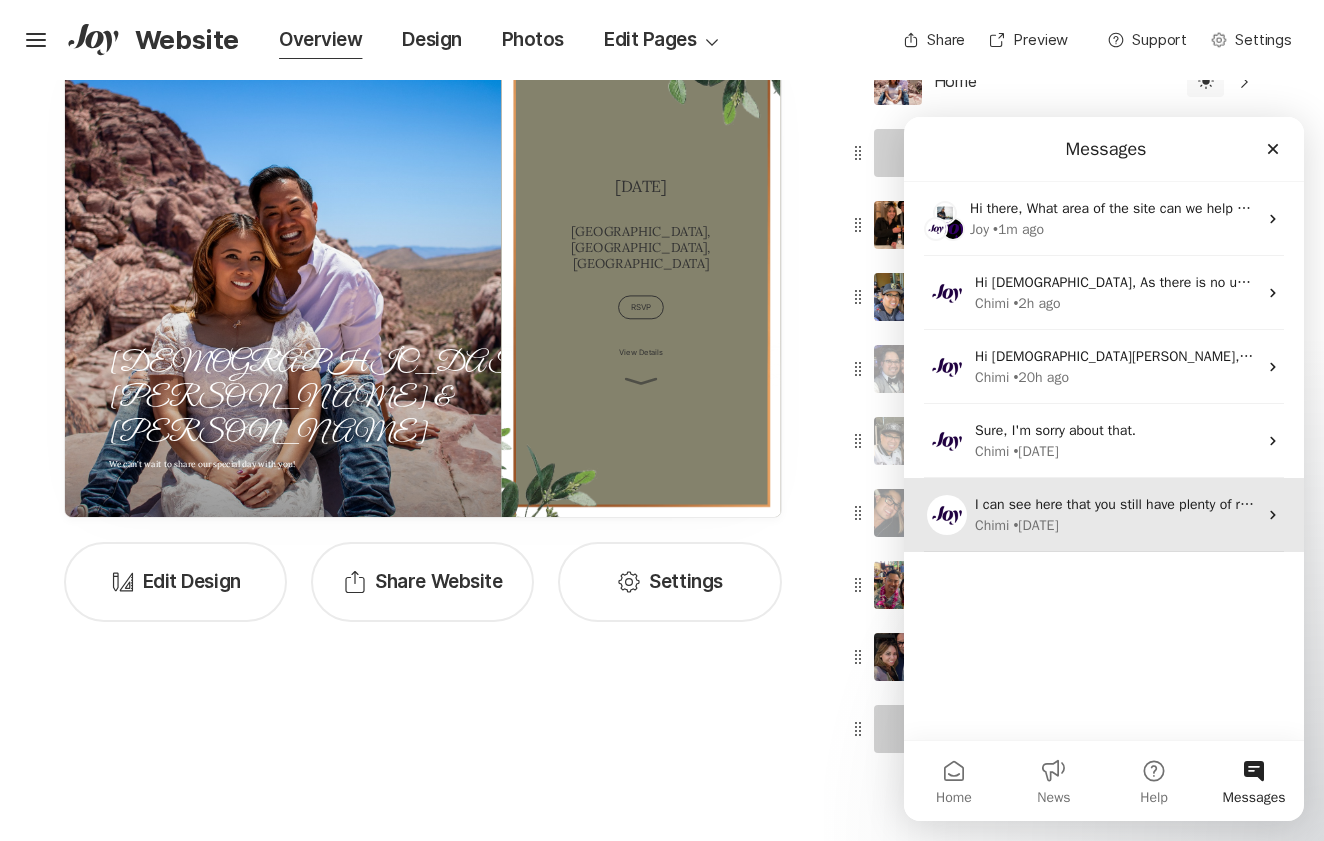 click on "I can see here that you still have plenty of rooms, as the block fills up, we'll start to add more rooms." at bounding box center (1116, 504) 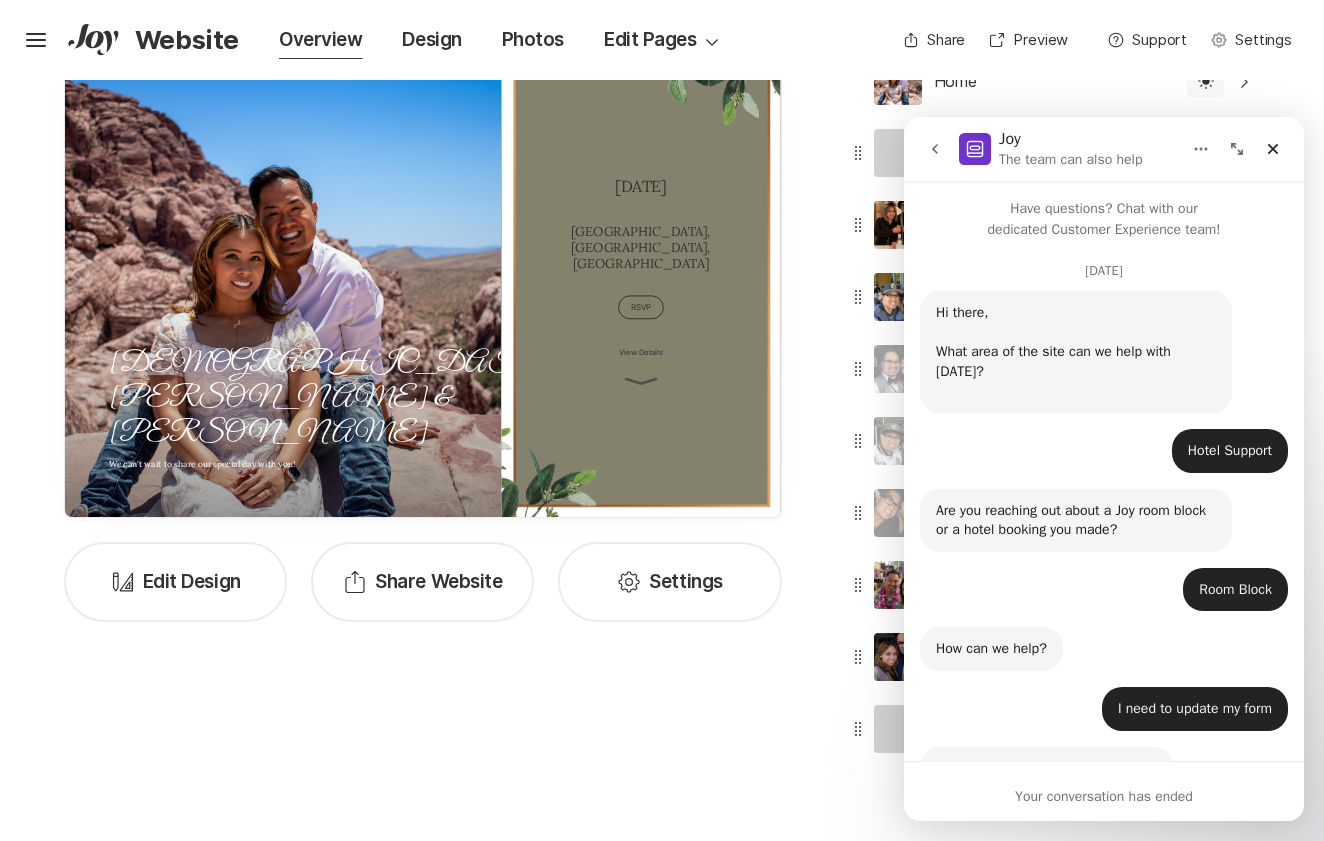scroll, scrollTop: 315, scrollLeft: 0, axis: vertical 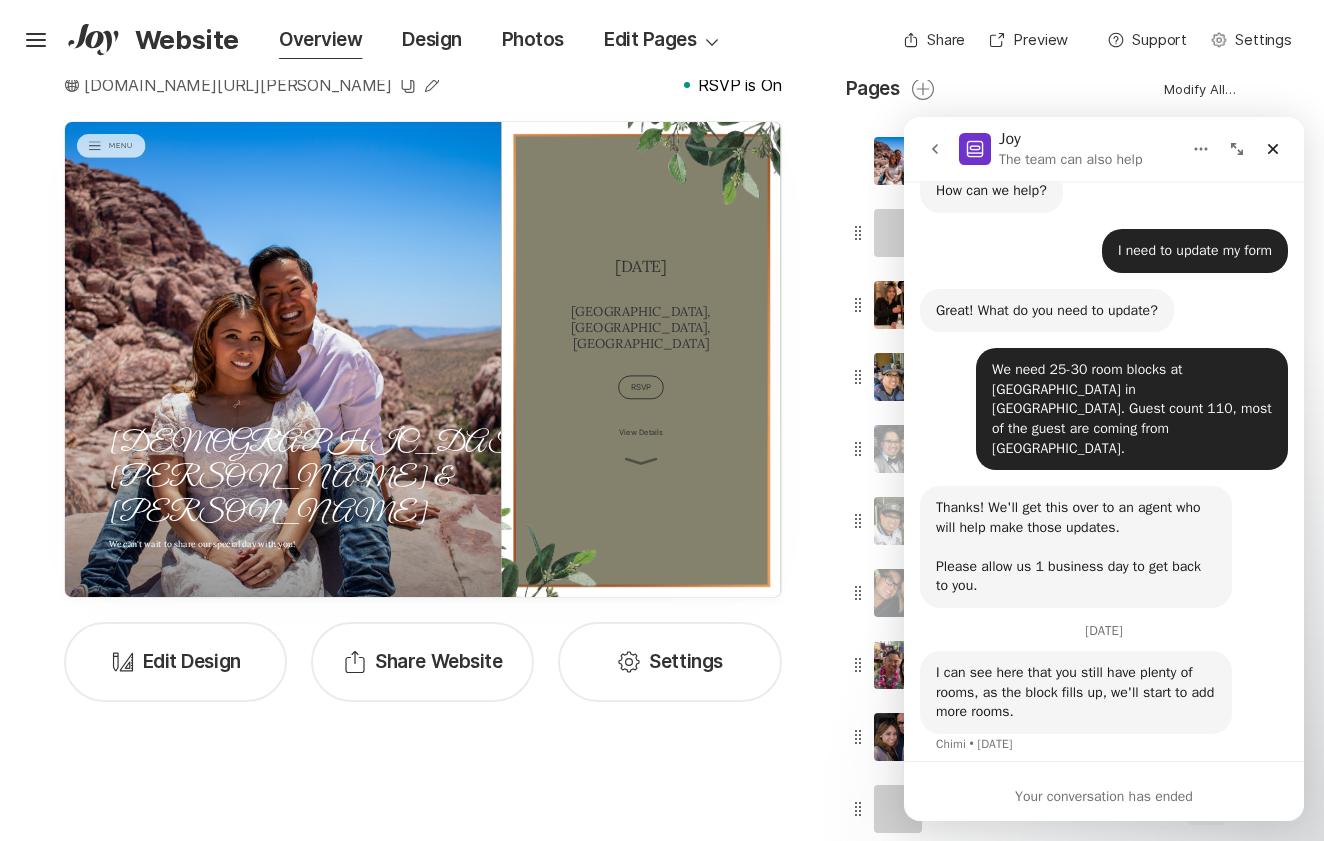click on "I can see here that you still have plenty of rooms, as the block fills up, we'll start to add more rooms. Chimi    •   [DATE]" at bounding box center [1104, 714] 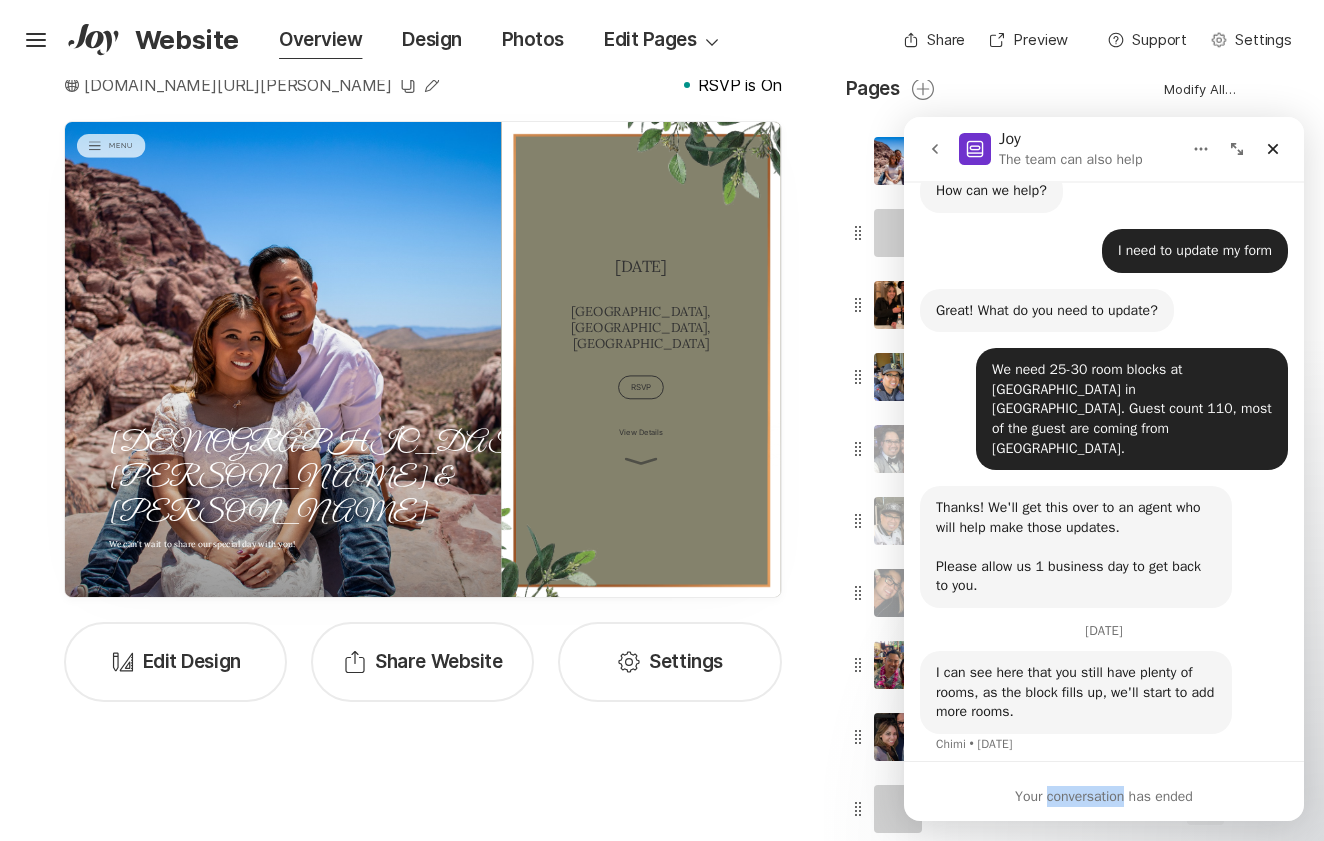 click on "Your conversation has ended" at bounding box center (1104, 796) 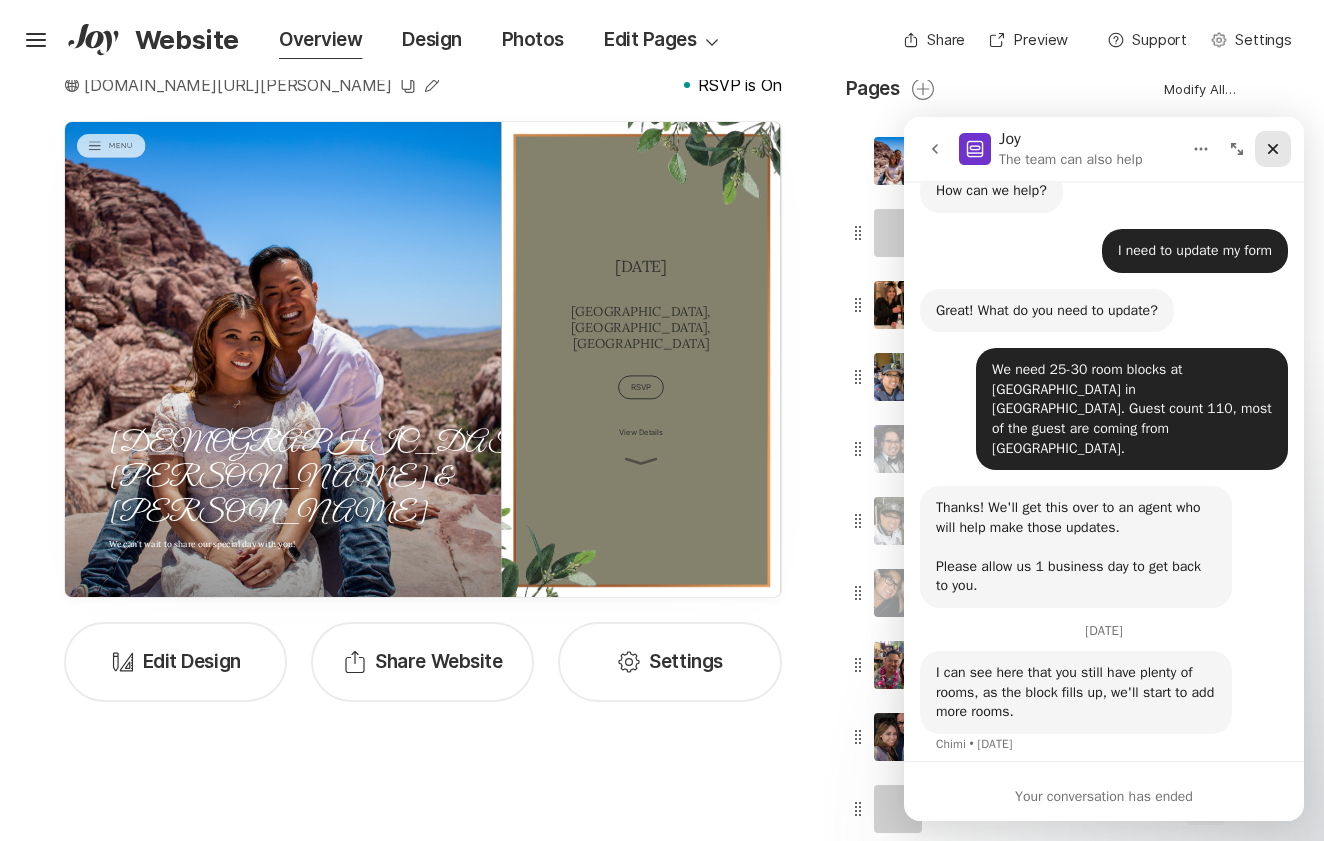 click 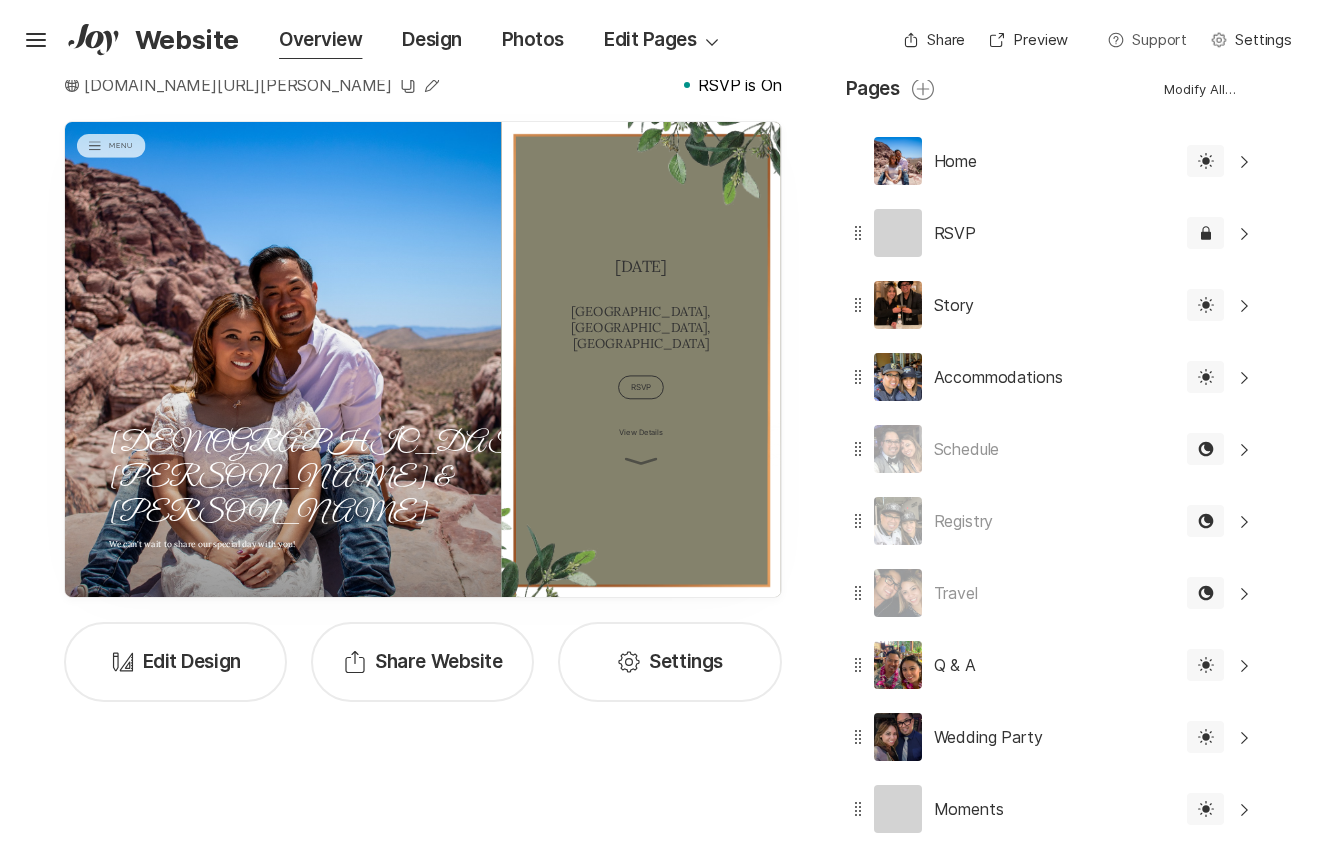 click on "Help Support" at bounding box center (1147, 40) 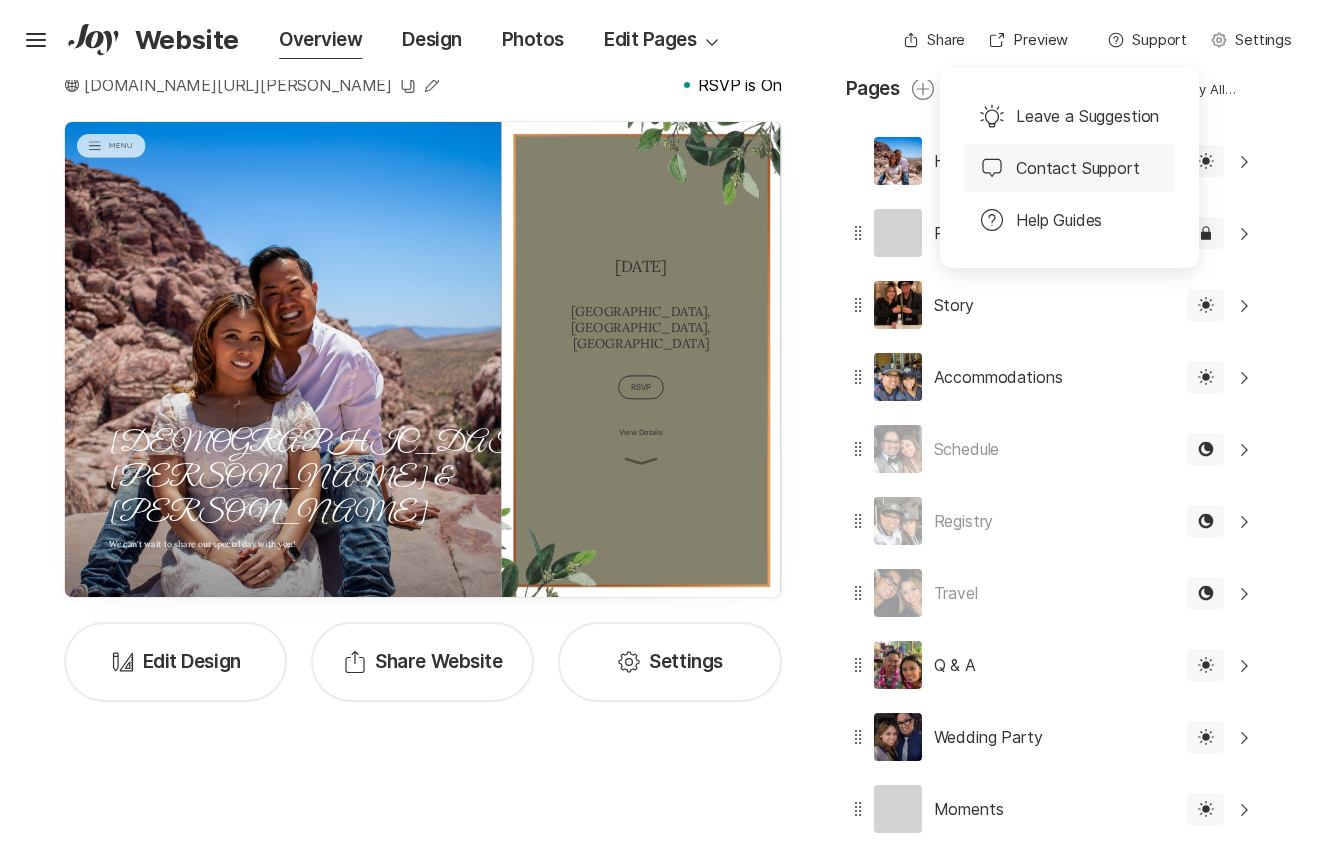 click on "Contact Support" at bounding box center [1078, 168] 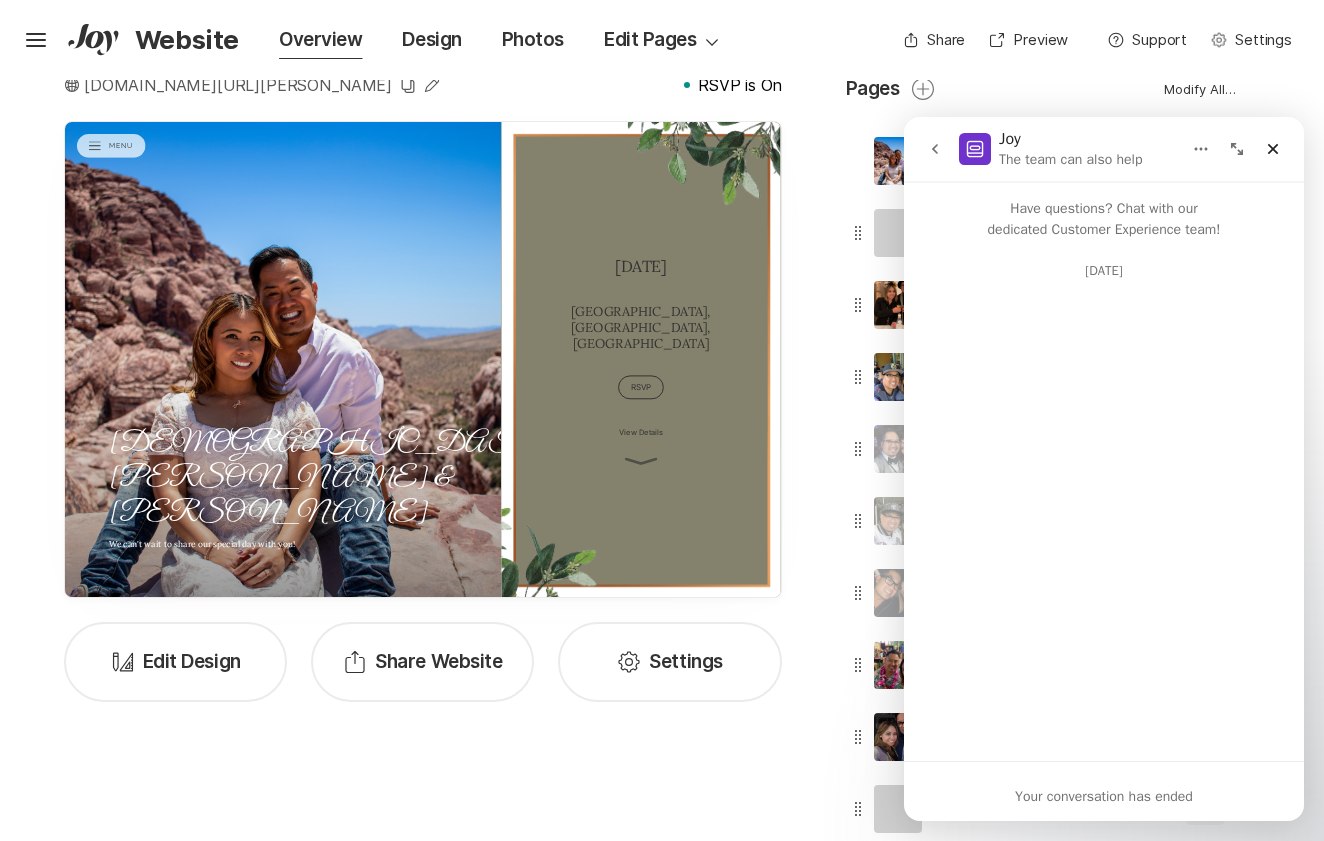 scroll, scrollTop: 235, scrollLeft: 0, axis: vertical 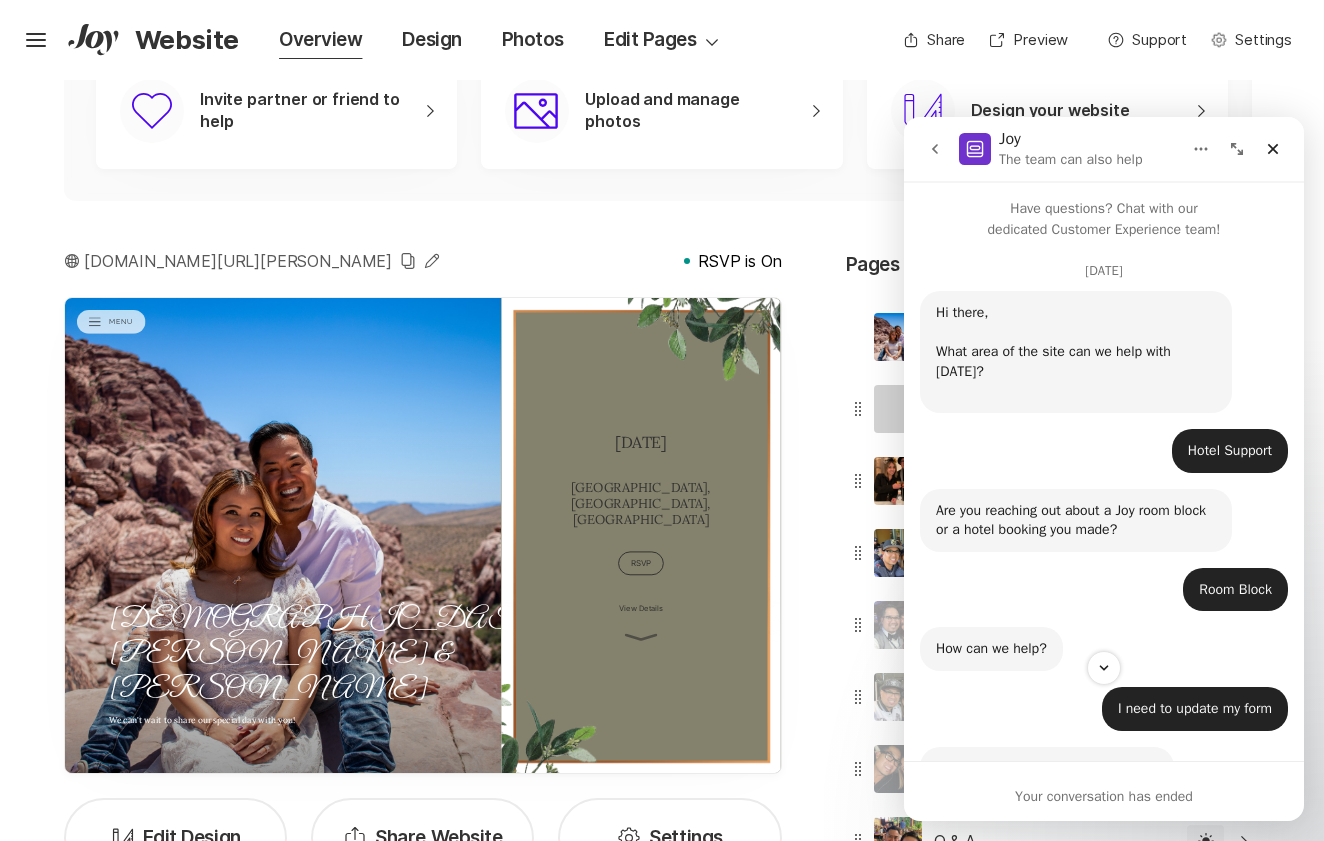 click on "Have questions? Chat with our dedicated Customer Experience team!" at bounding box center [1104, 211] 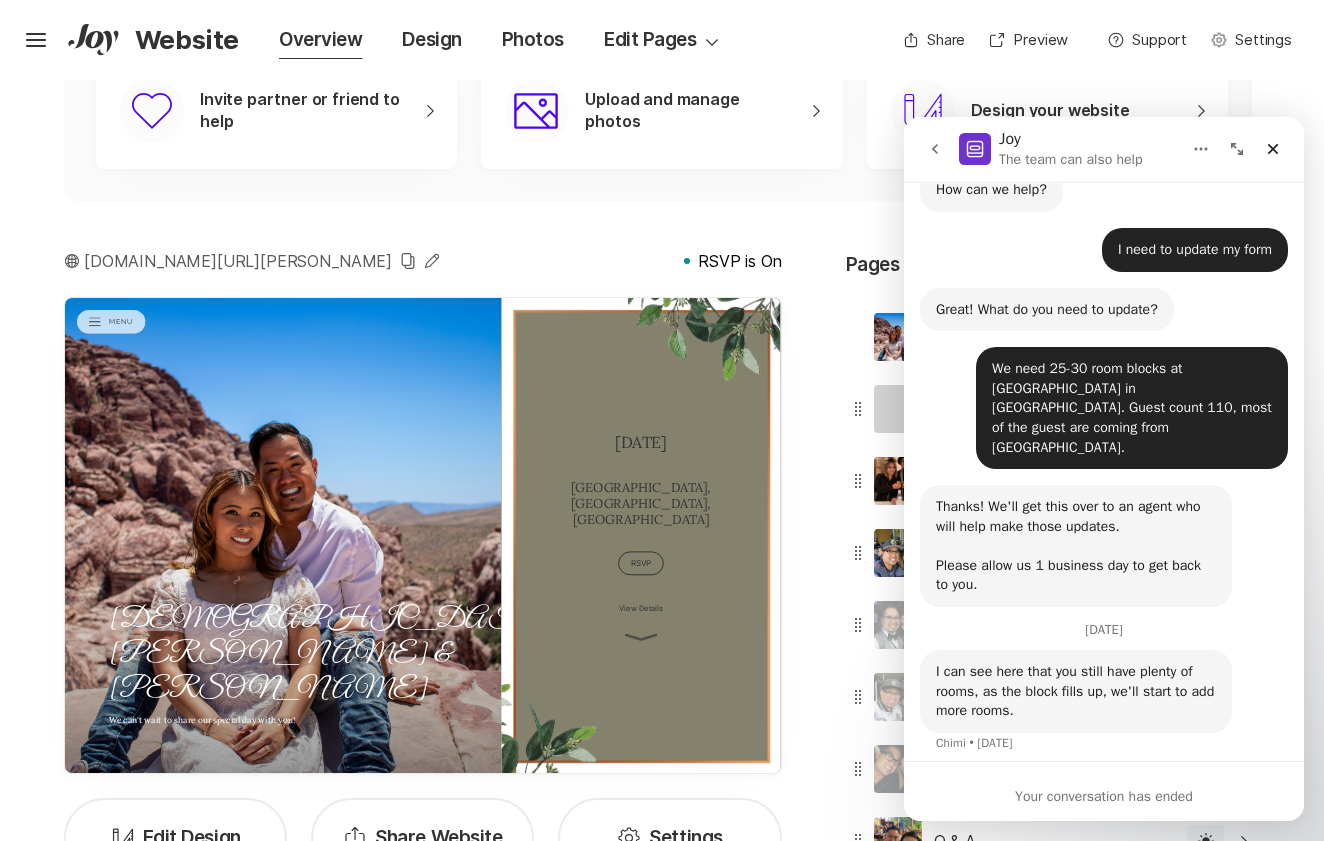 scroll, scrollTop: 458, scrollLeft: 0, axis: vertical 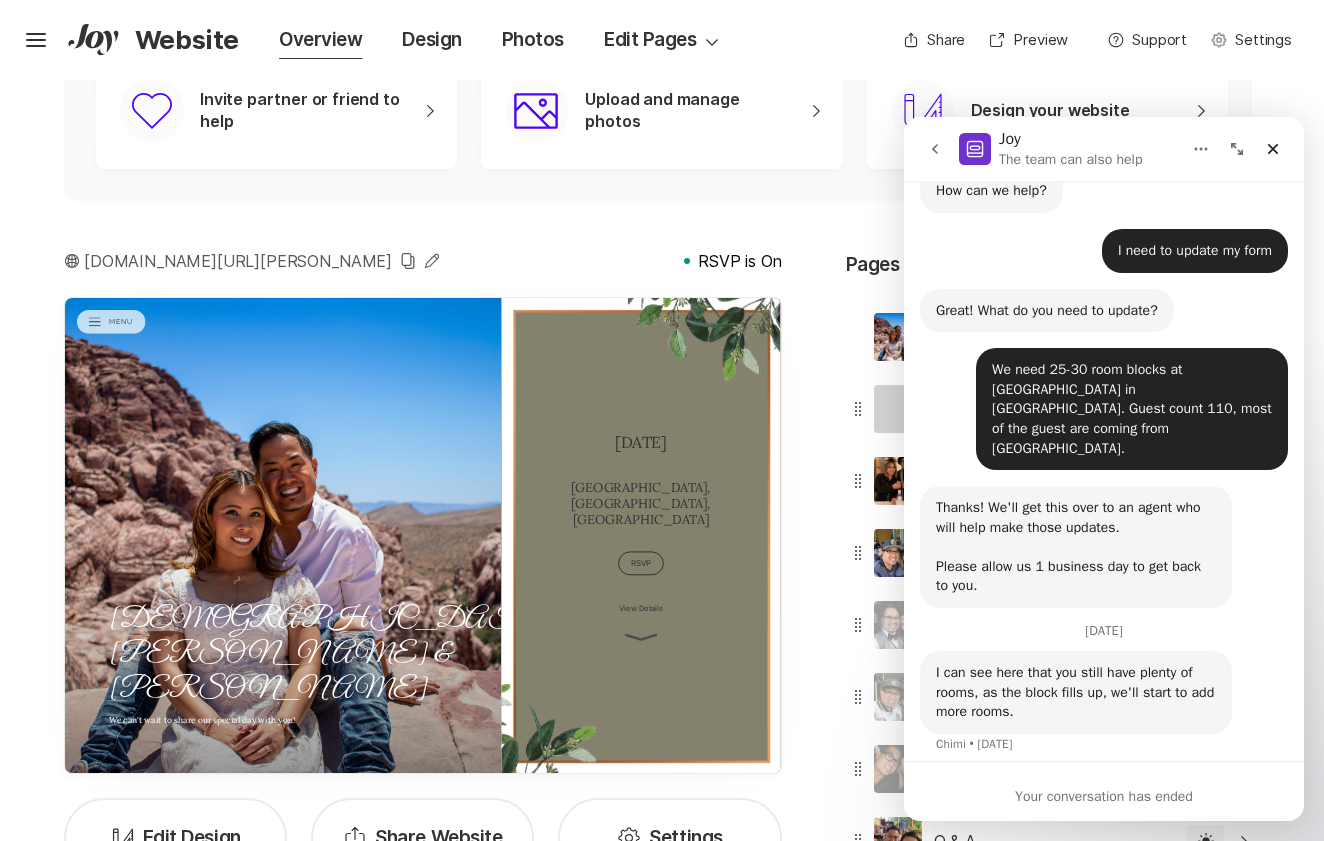 click on "I can see here that you still have plenty of rooms, as the block fills up, we'll start to add more rooms. Chimi    •   [DATE]" at bounding box center [1104, 714] 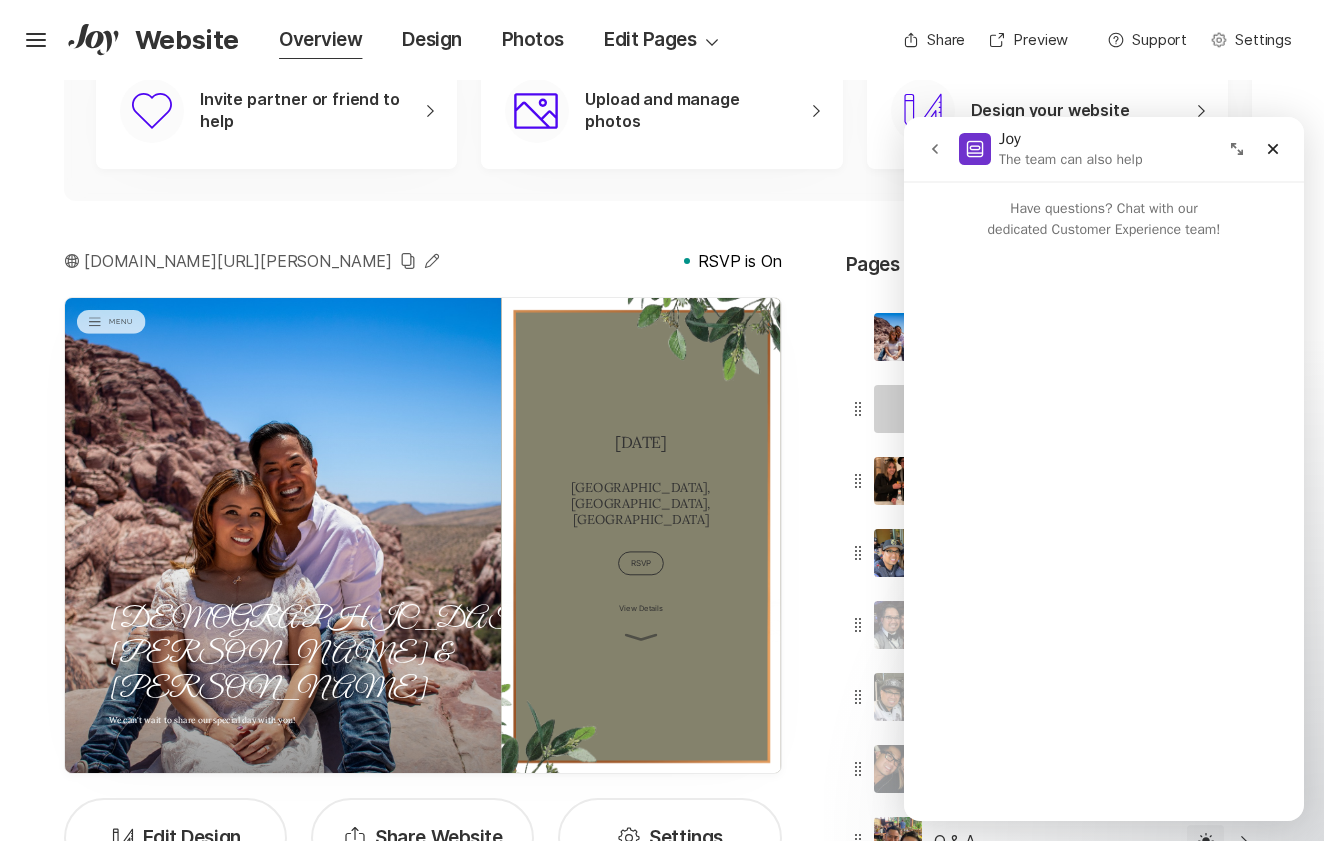 scroll, scrollTop: 0, scrollLeft: 0, axis: both 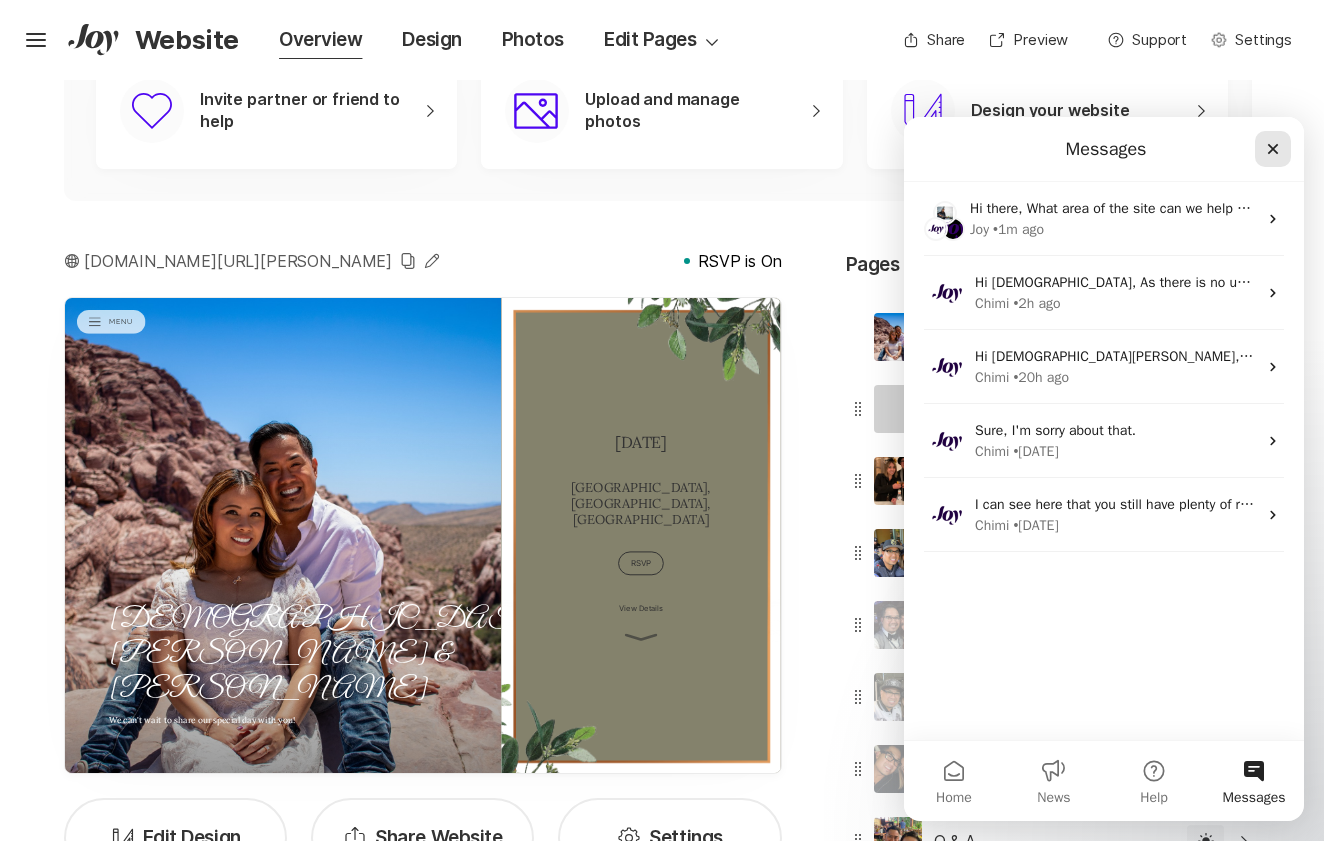 click 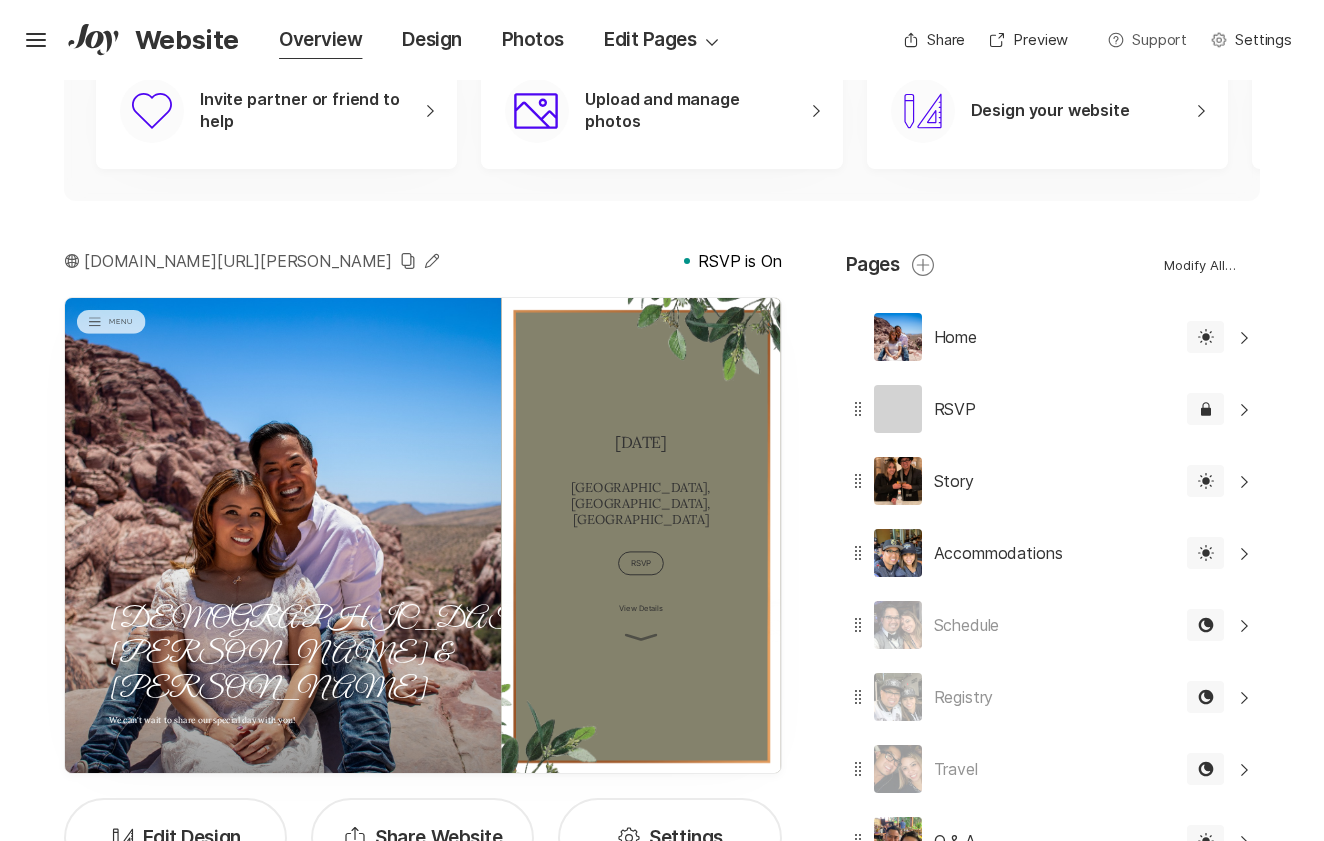 click on "Help Support" at bounding box center [1147, 40] 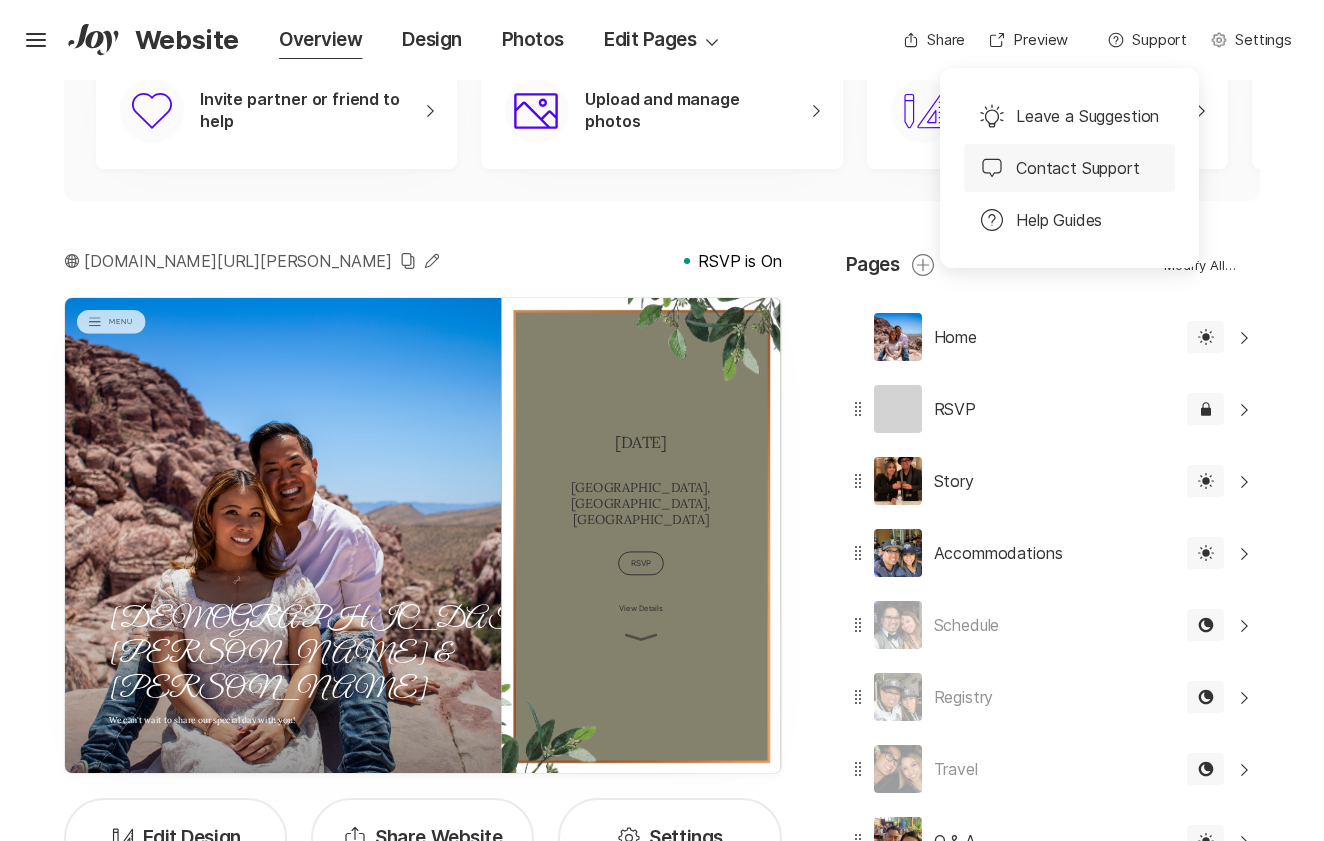 click on "Contact Support" at bounding box center [1078, 168] 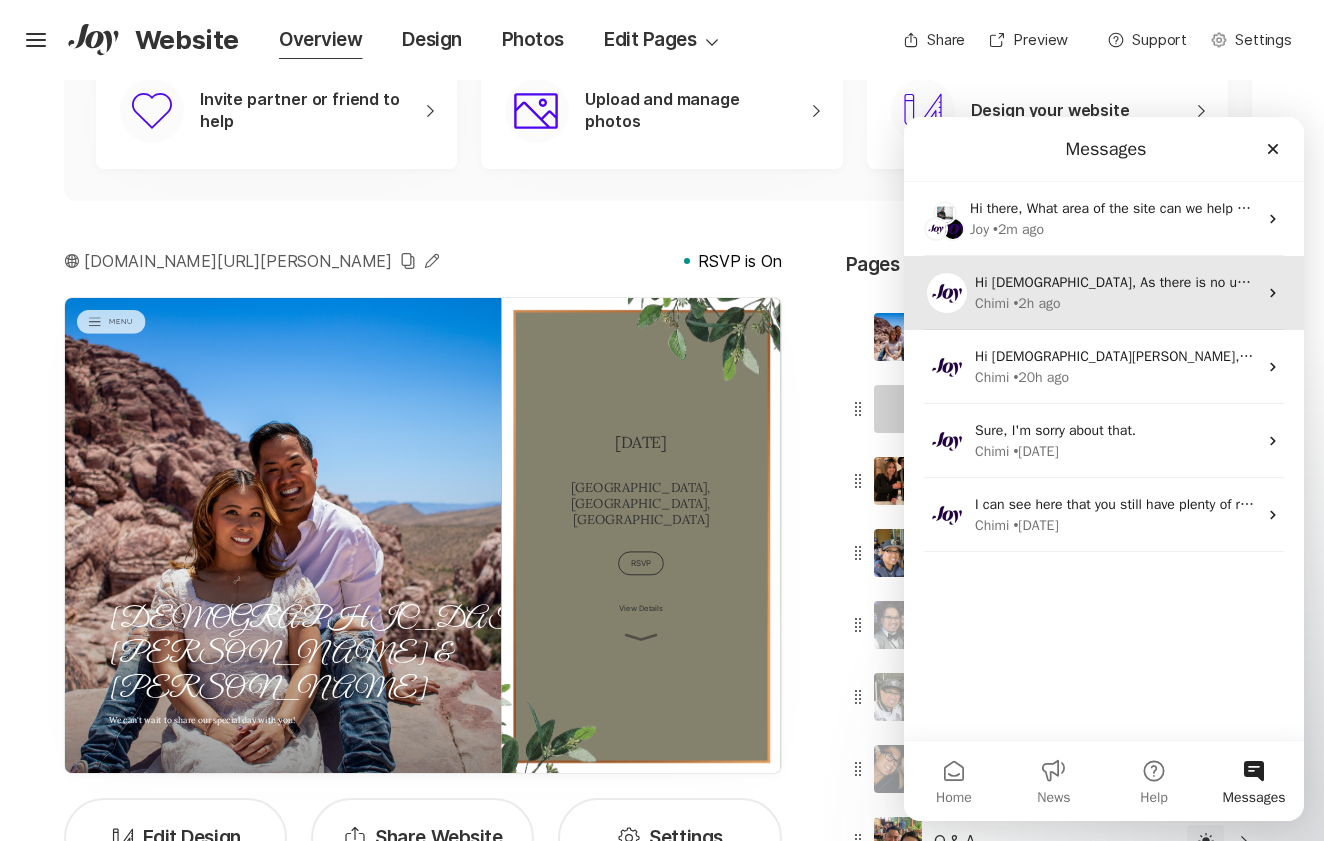 click 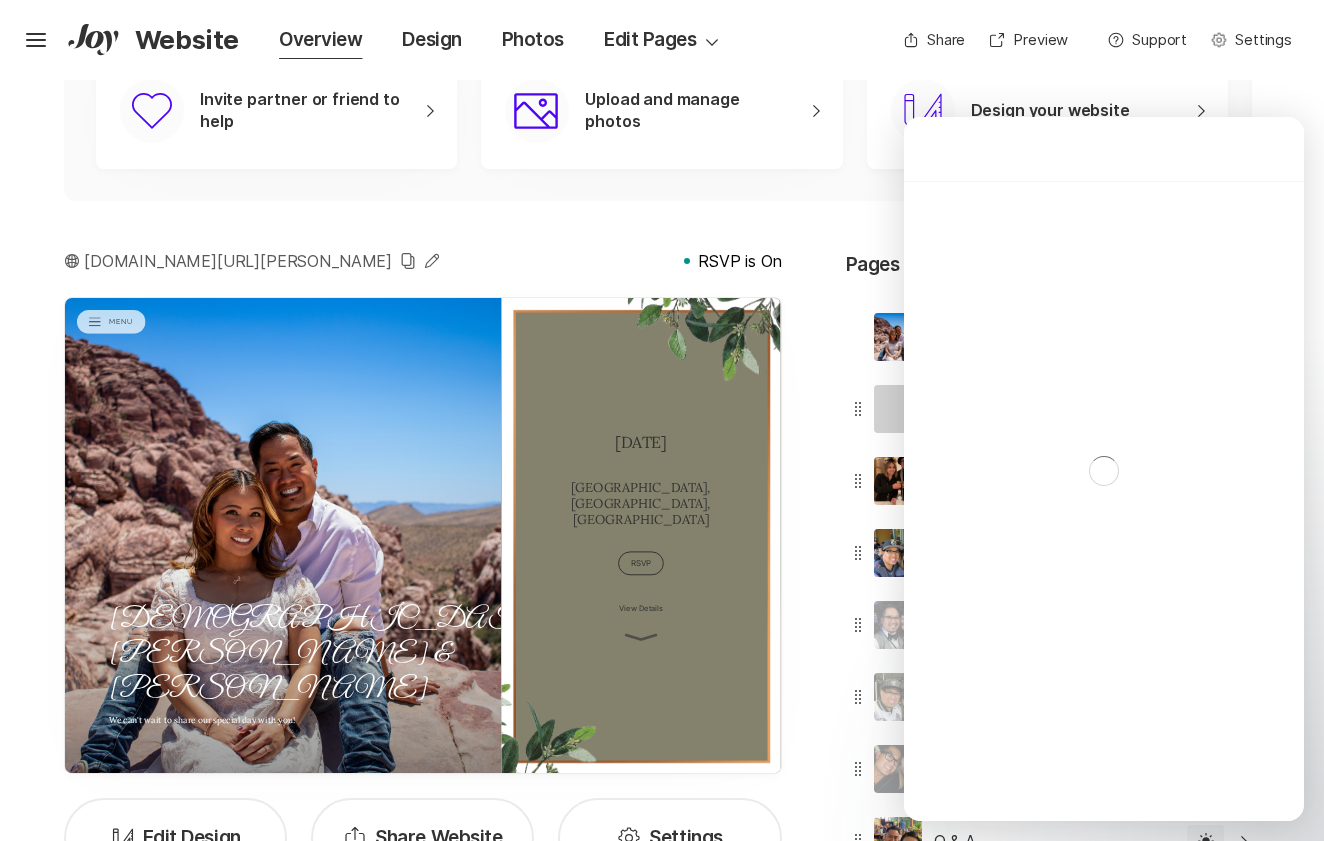 scroll, scrollTop: 59, scrollLeft: 0, axis: vertical 